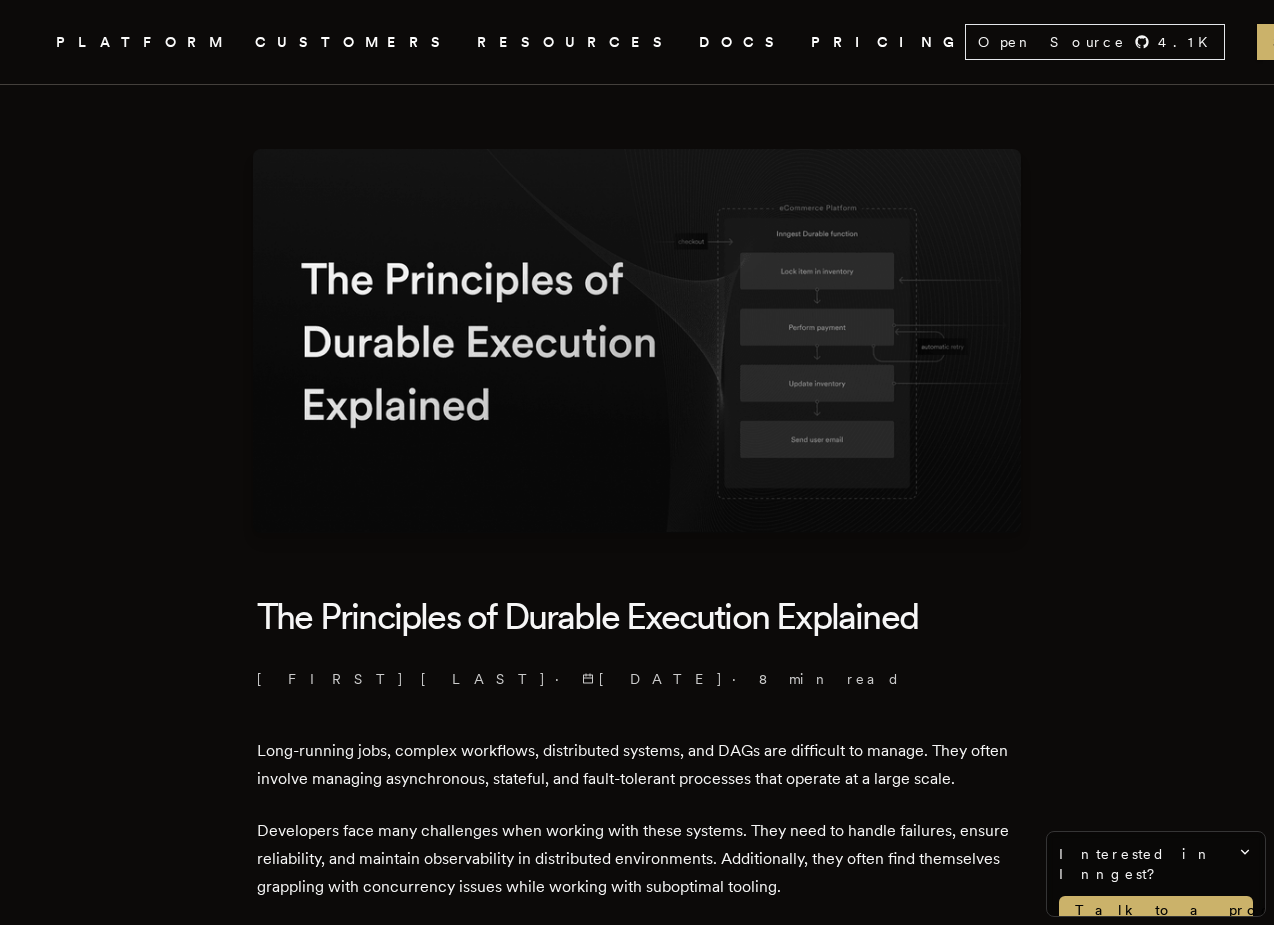 scroll, scrollTop: 0, scrollLeft: 0, axis: both 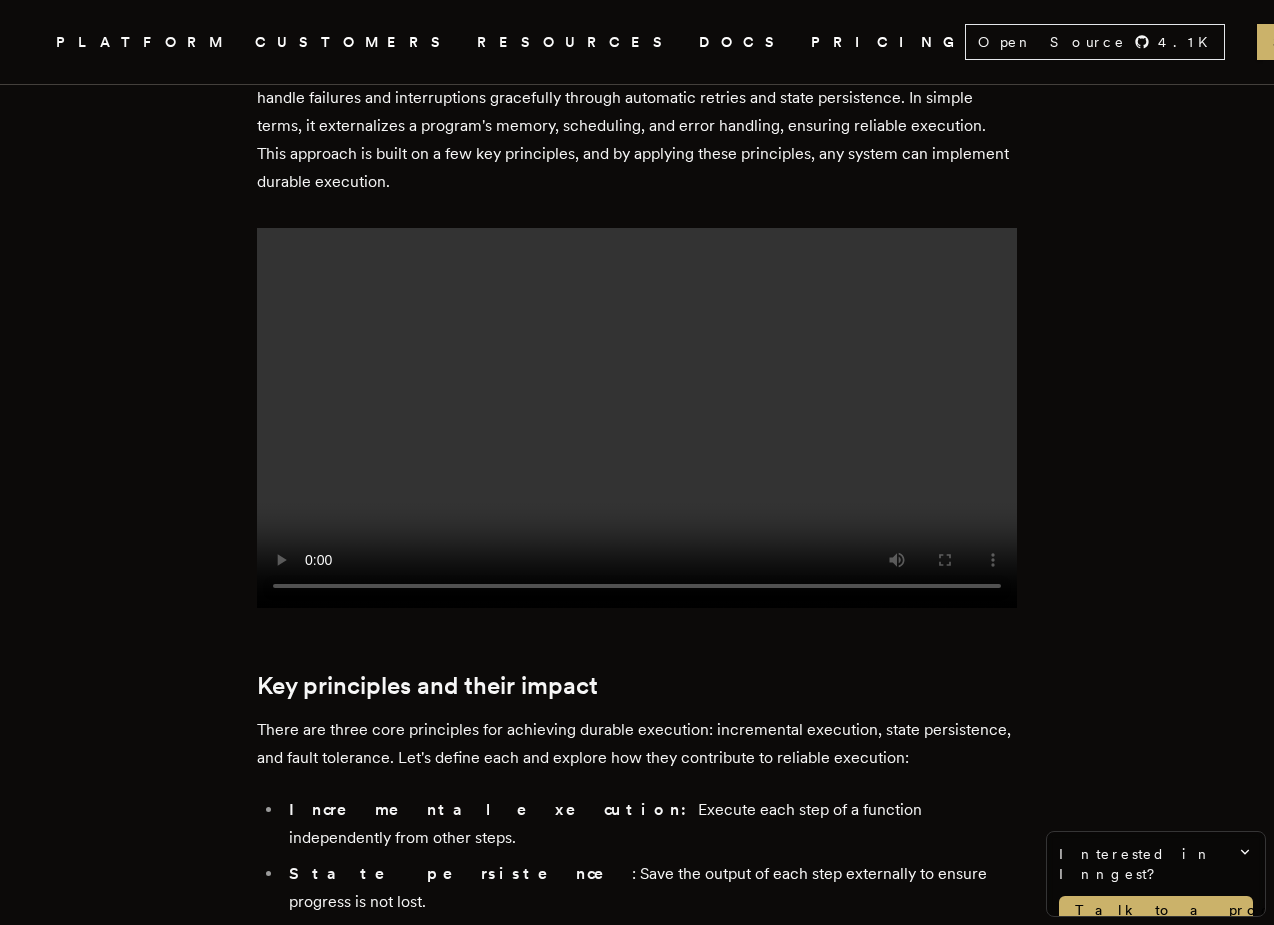 click on ".cls-1 {
fill: #FAFAF9;
}" 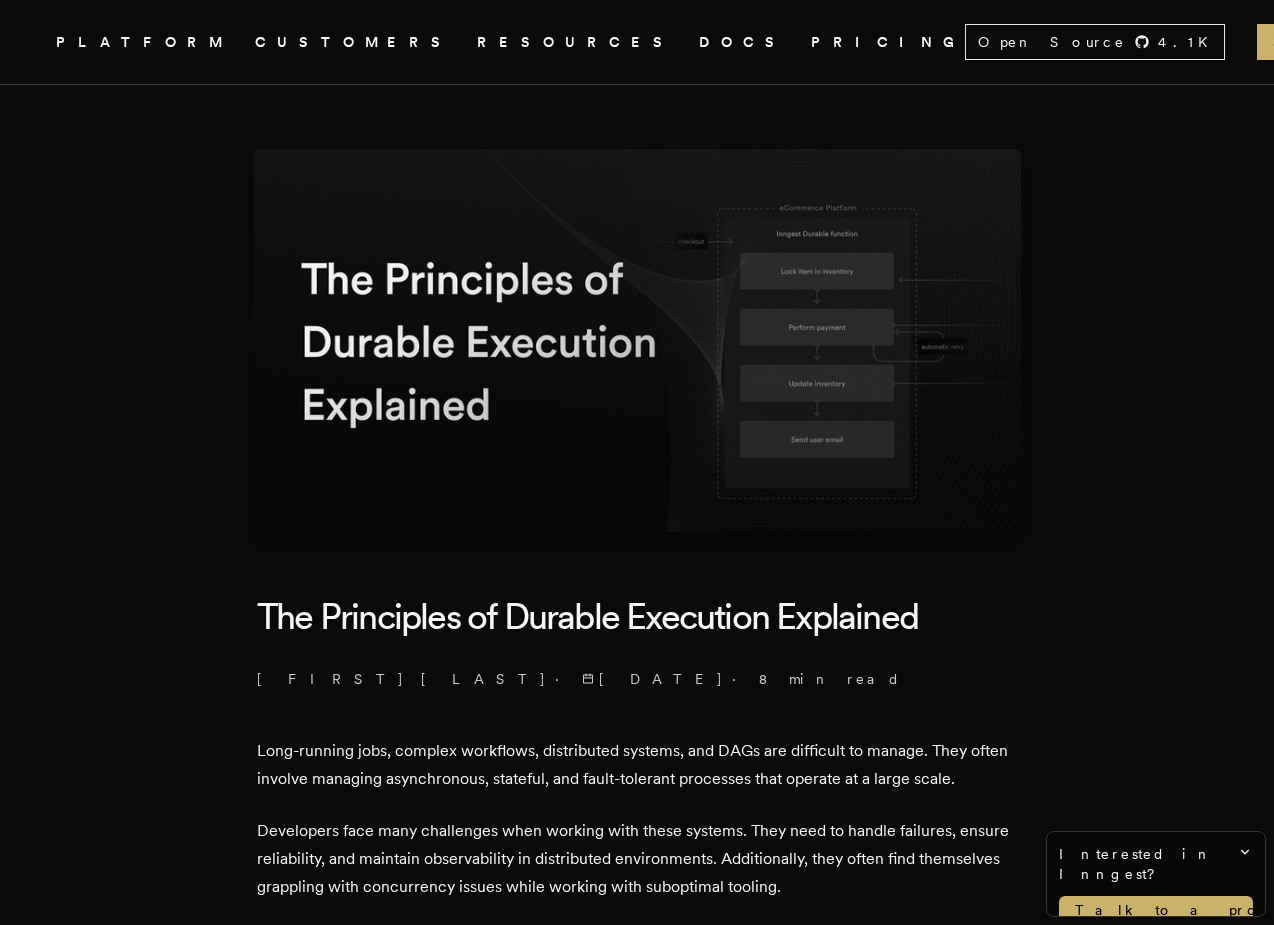 scroll, scrollTop: 0, scrollLeft: 0, axis: both 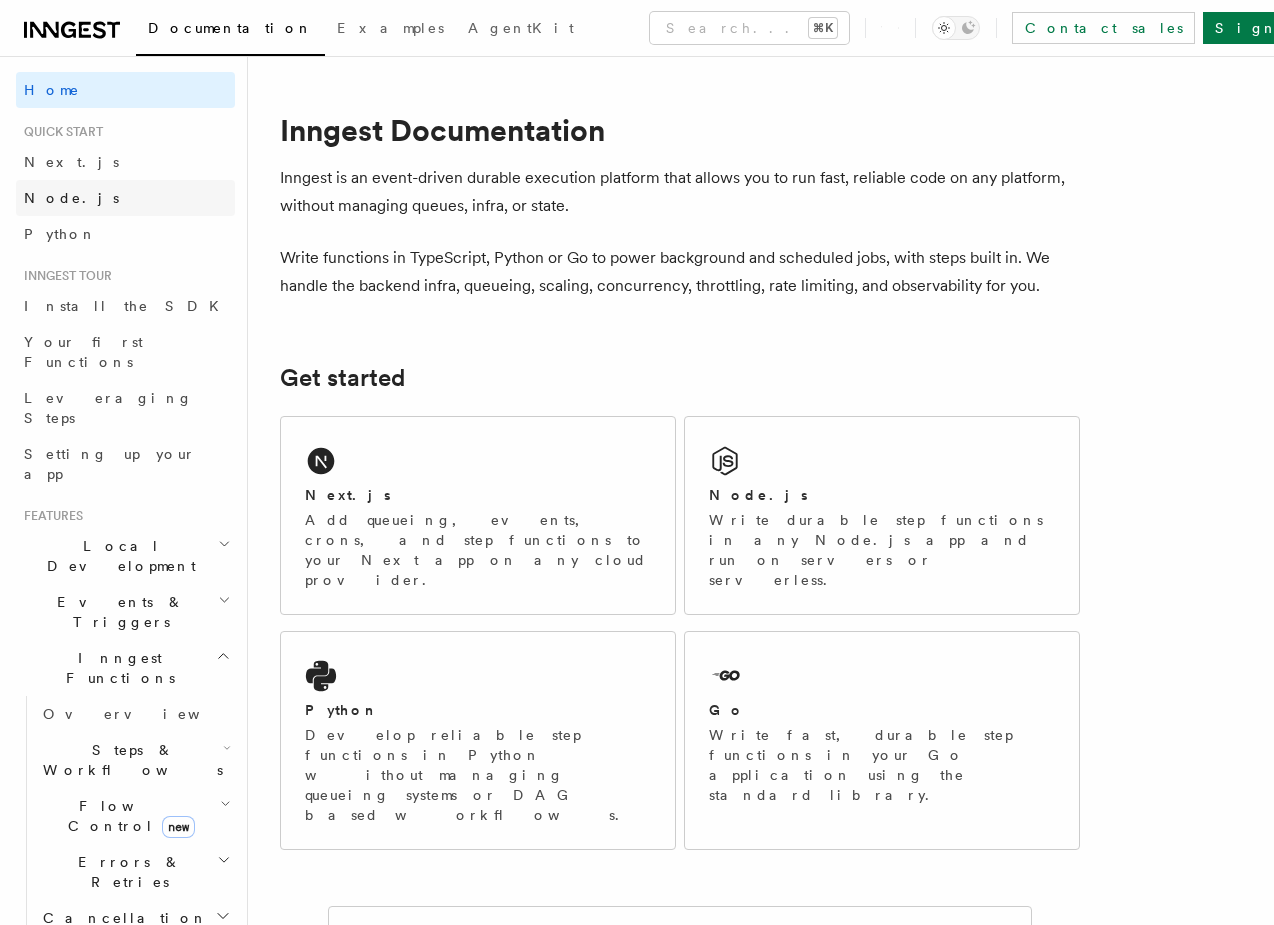 click on "Node.js" at bounding box center [125, 198] 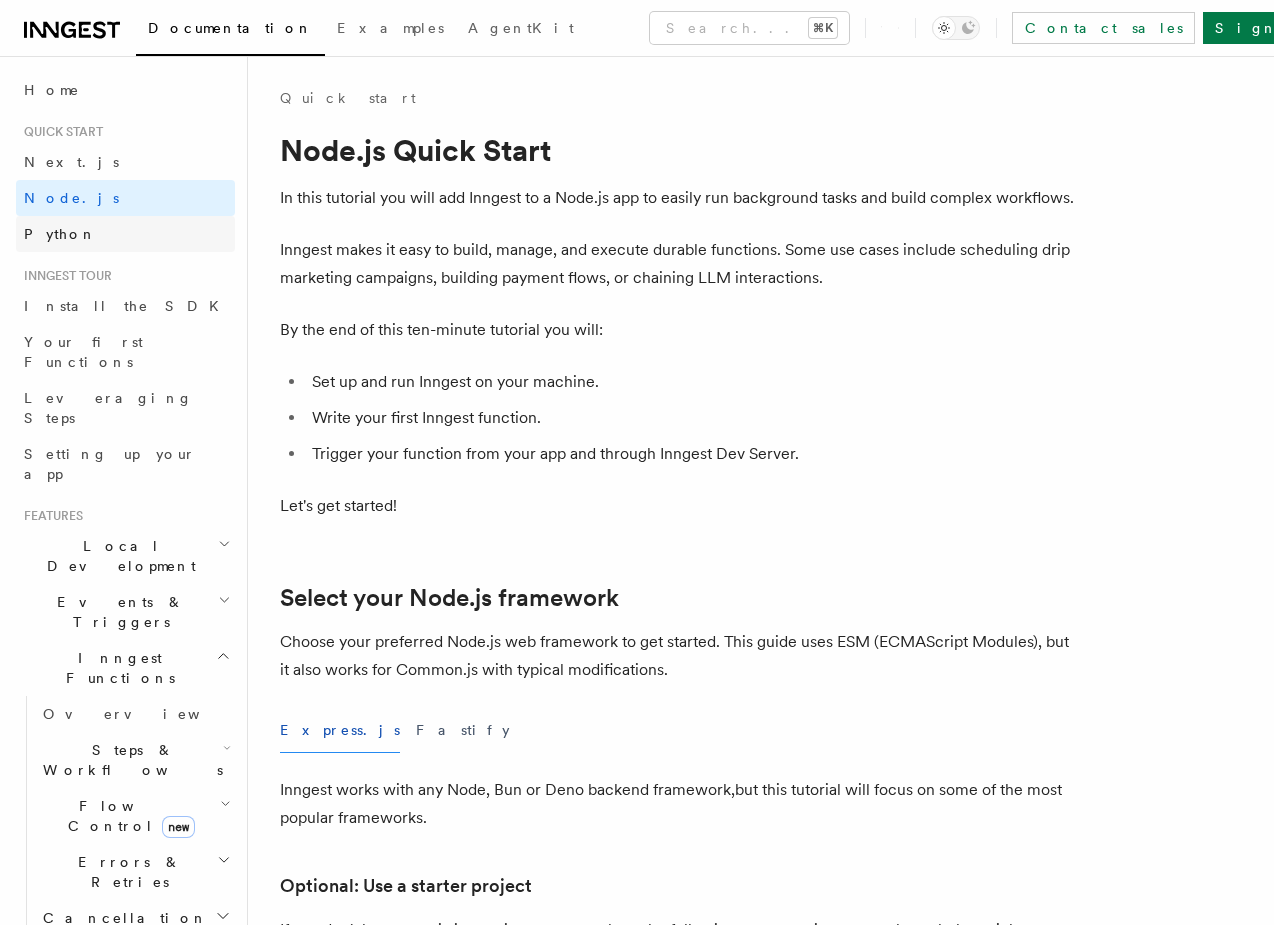 click on "Python" at bounding box center (125, 234) 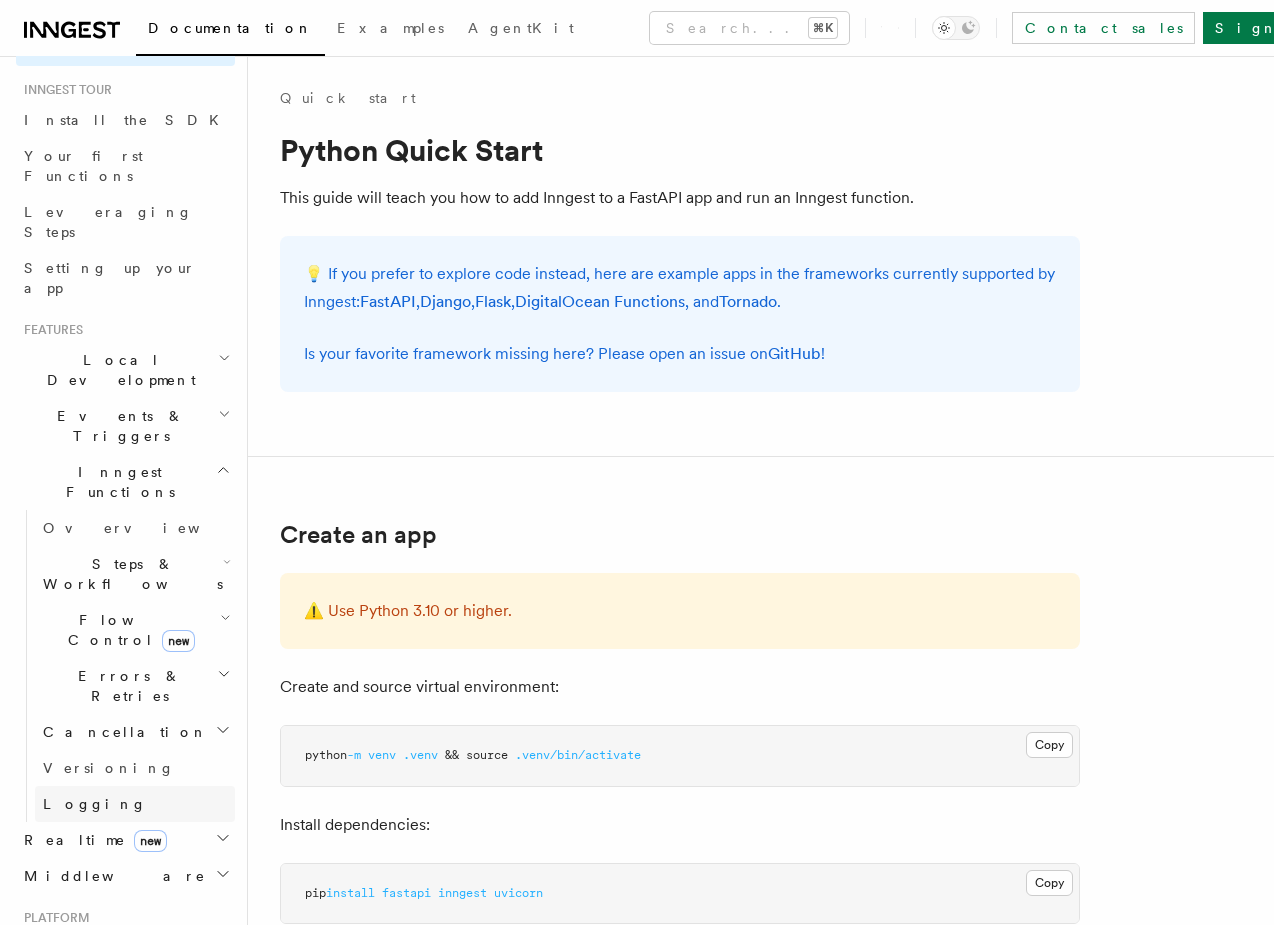 scroll, scrollTop: 187, scrollLeft: 0, axis: vertical 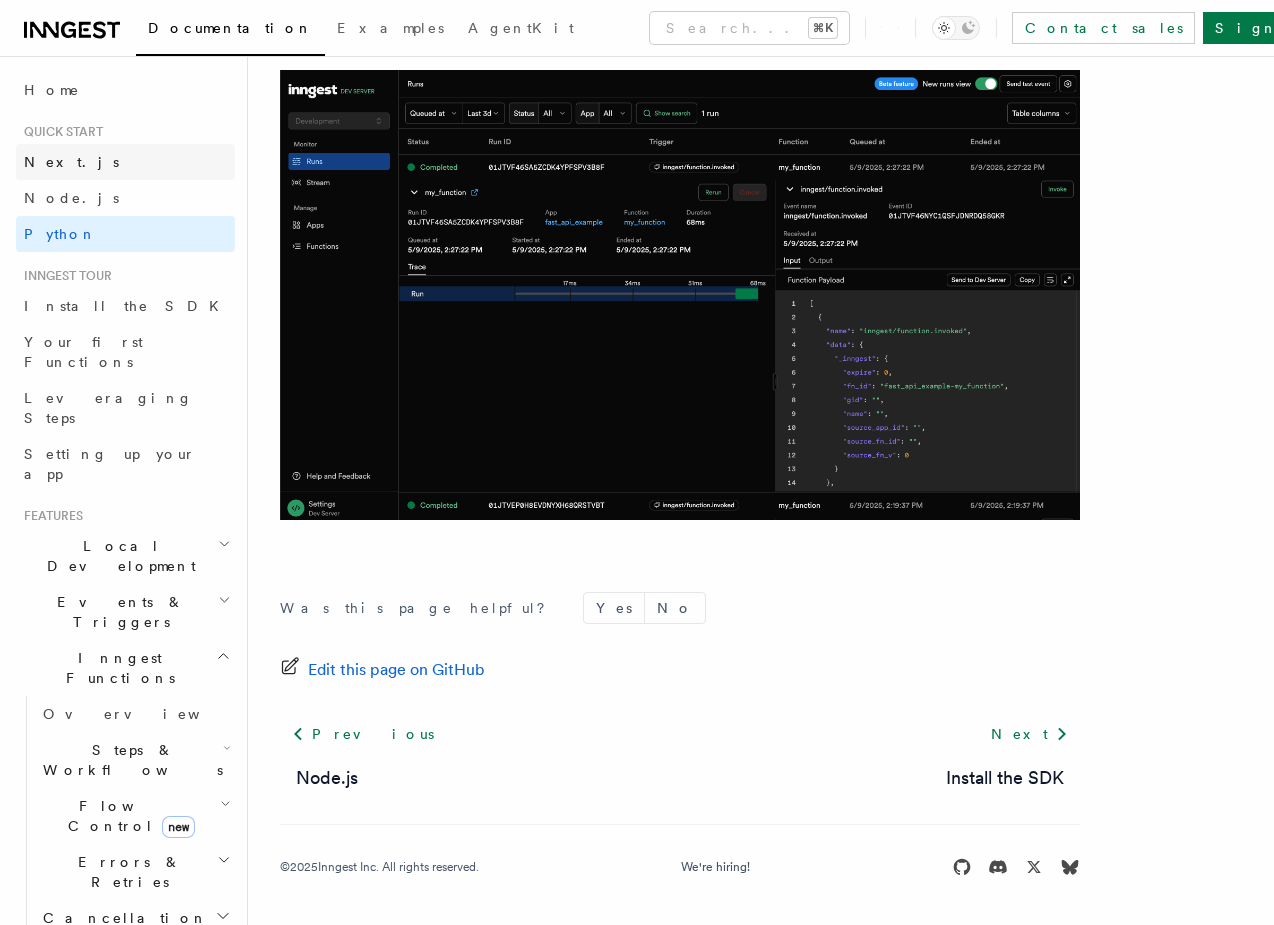 click on "Next.js" at bounding box center [71, 162] 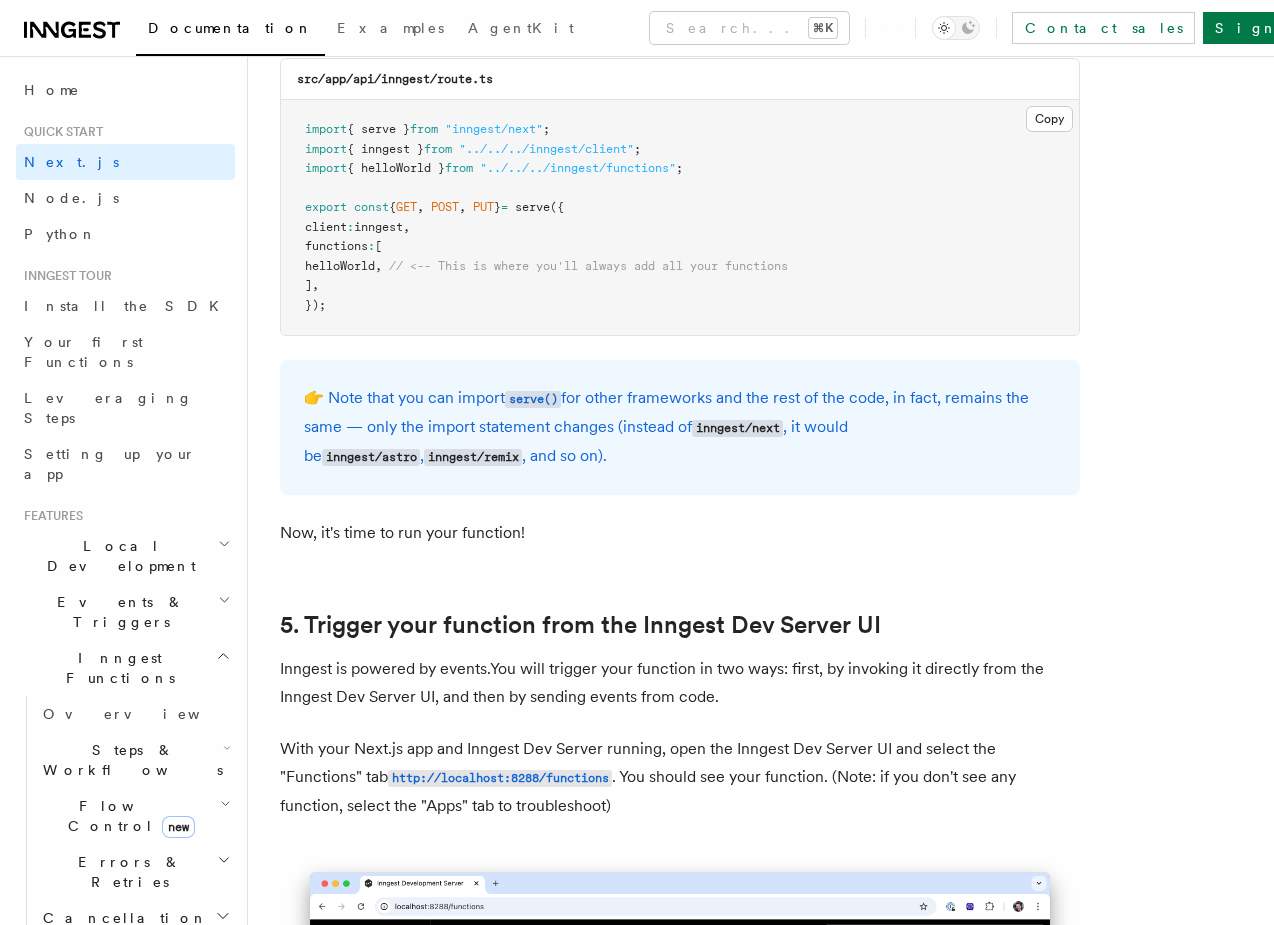 scroll, scrollTop: 0, scrollLeft: 0, axis: both 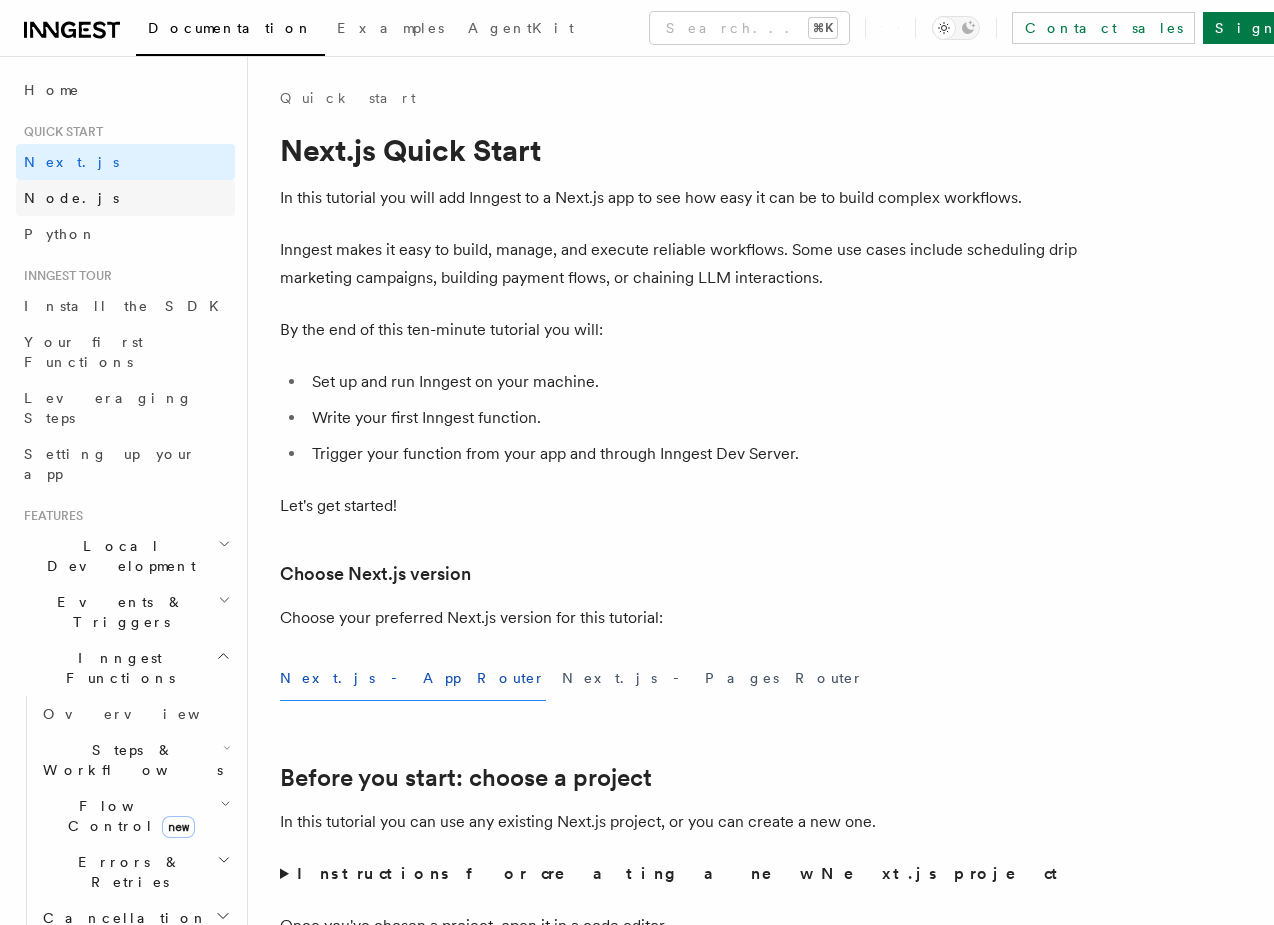 click on "Node.js" at bounding box center (71, 198) 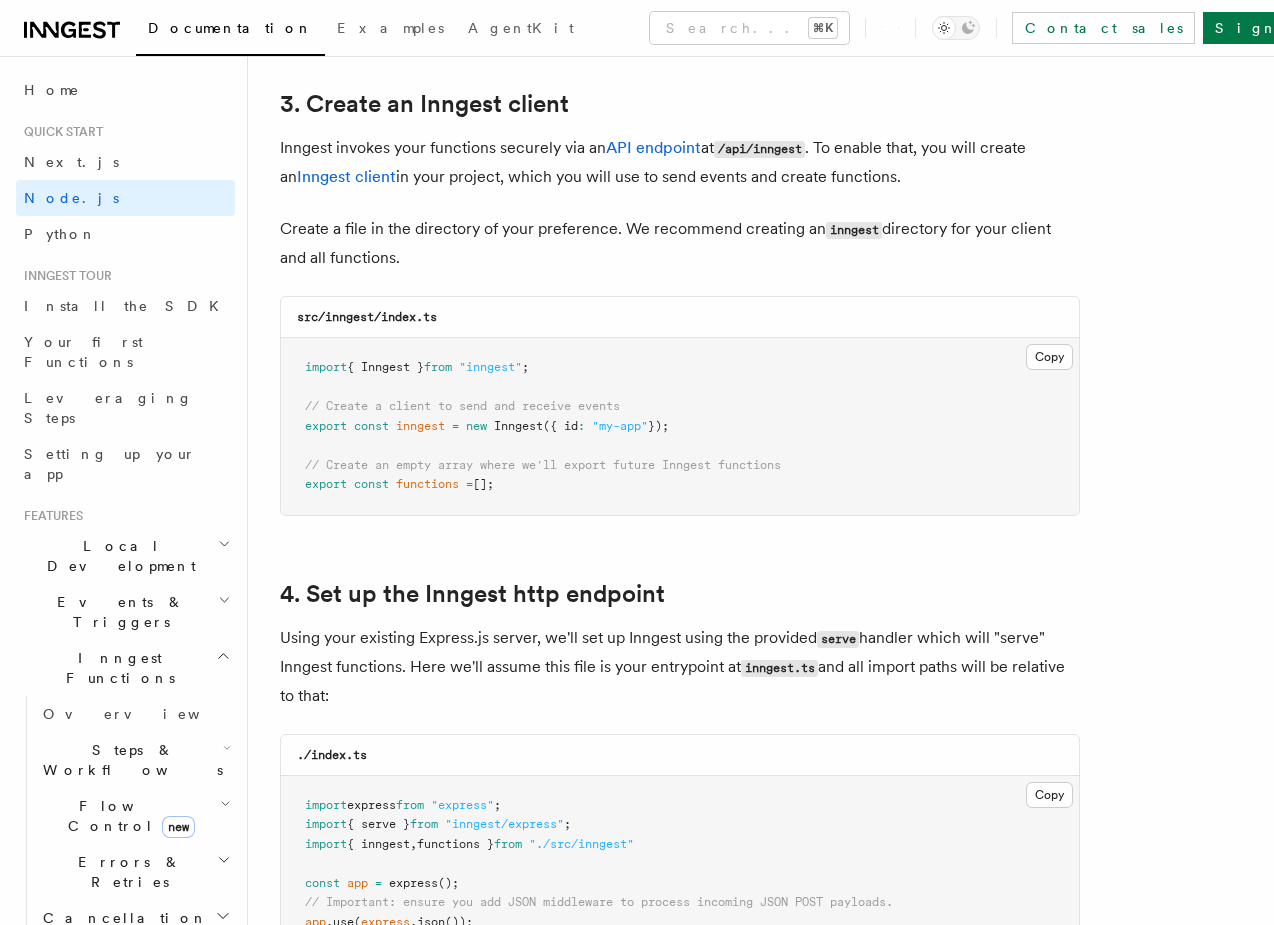 scroll, scrollTop: 2712, scrollLeft: 0, axis: vertical 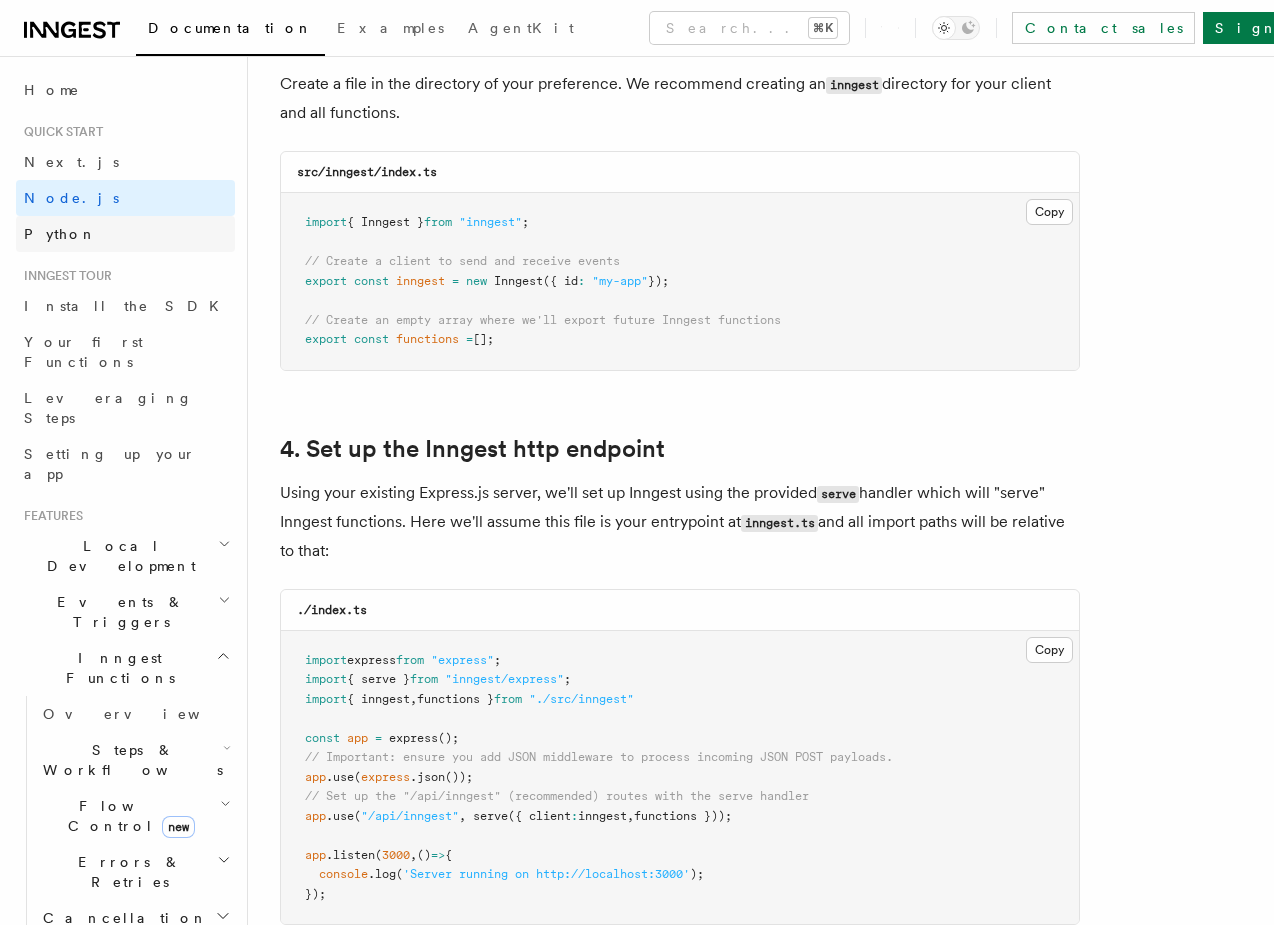 click on "Python" at bounding box center [125, 234] 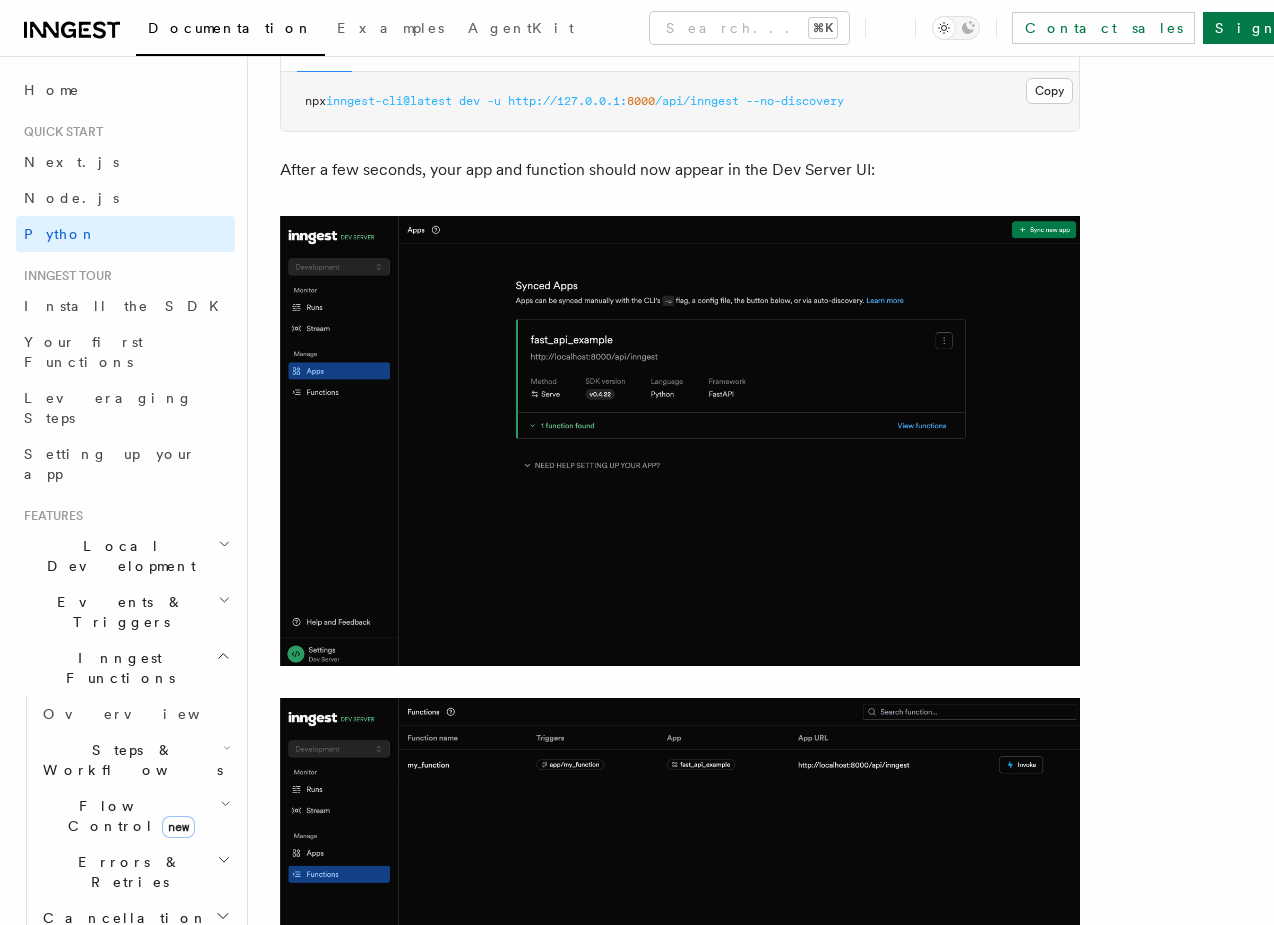 scroll, scrollTop: 0, scrollLeft: 0, axis: both 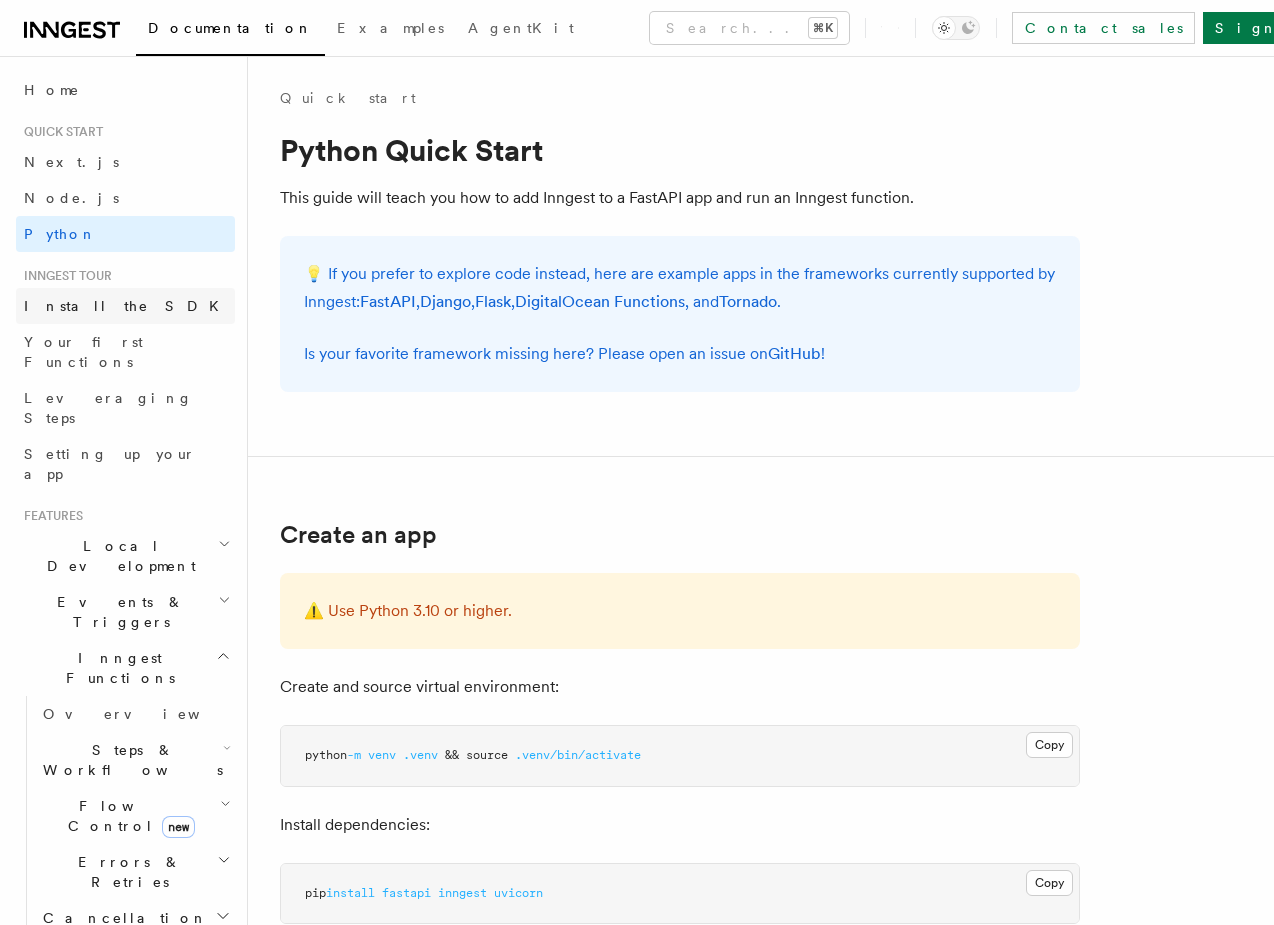 click on "Install the SDK" at bounding box center [125, 306] 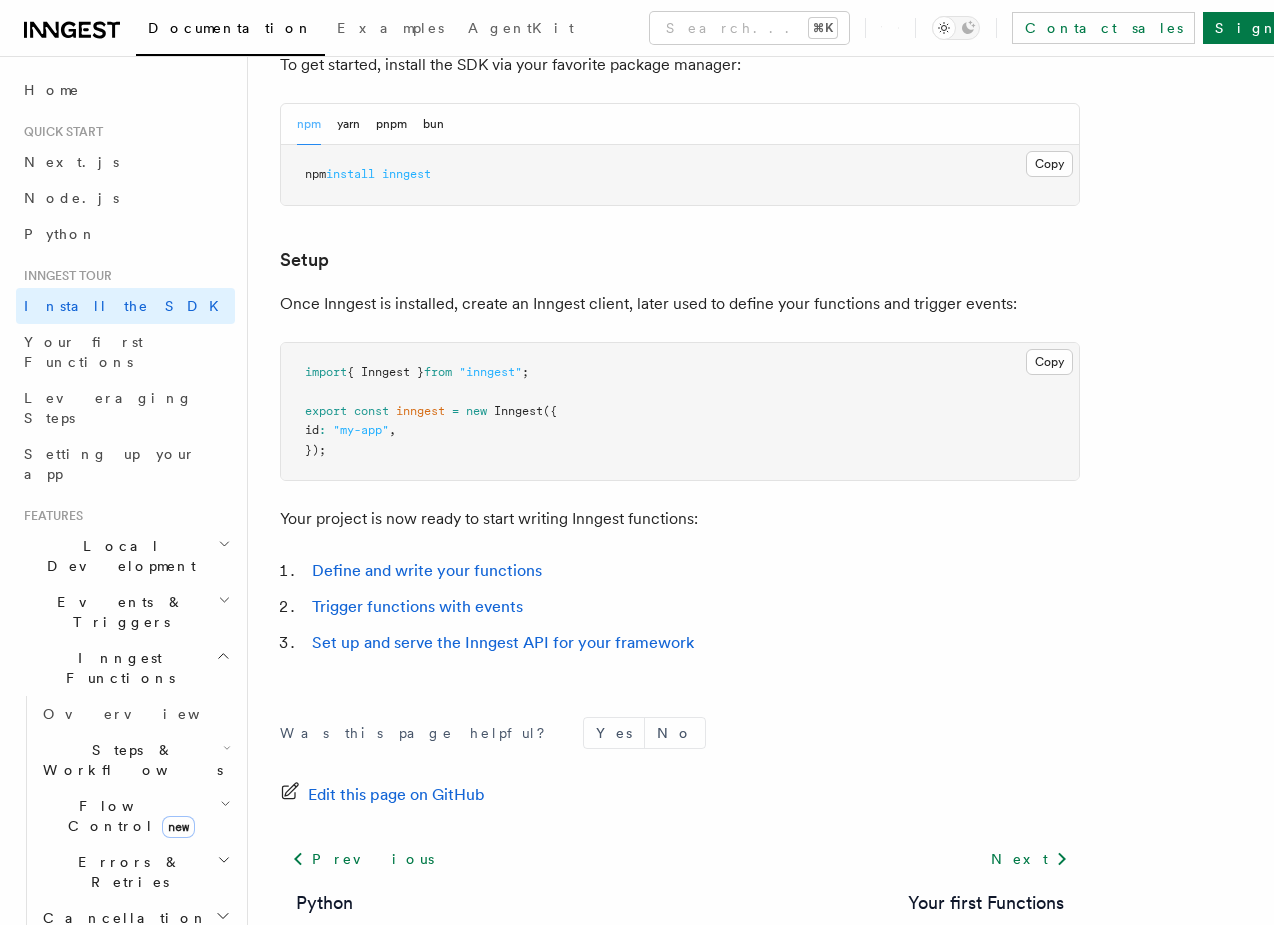 scroll, scrollTop: 505, scrollLeft: 0, axis: vertical 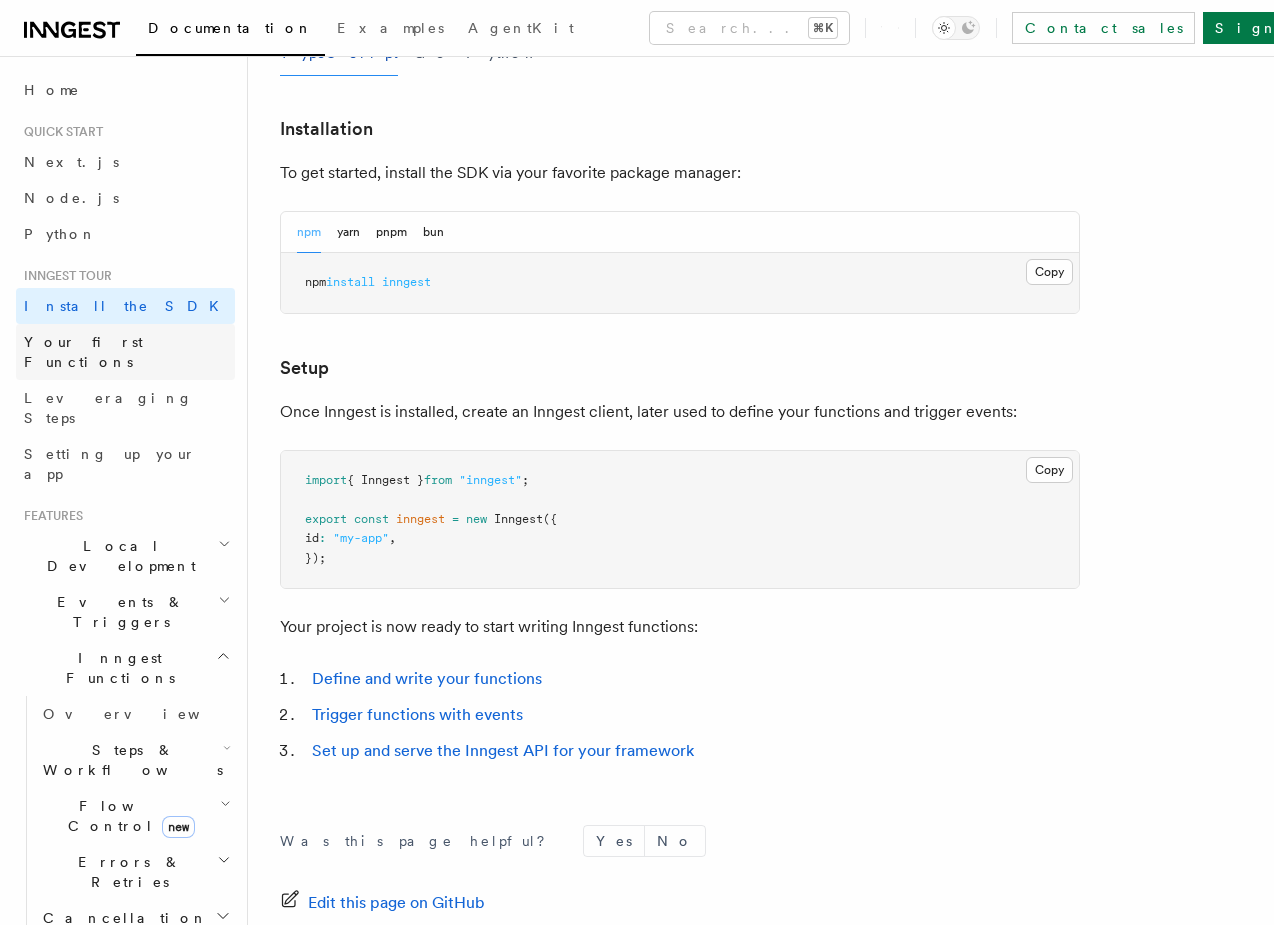click on "Your first Functions" at bounding box center [83, 352] 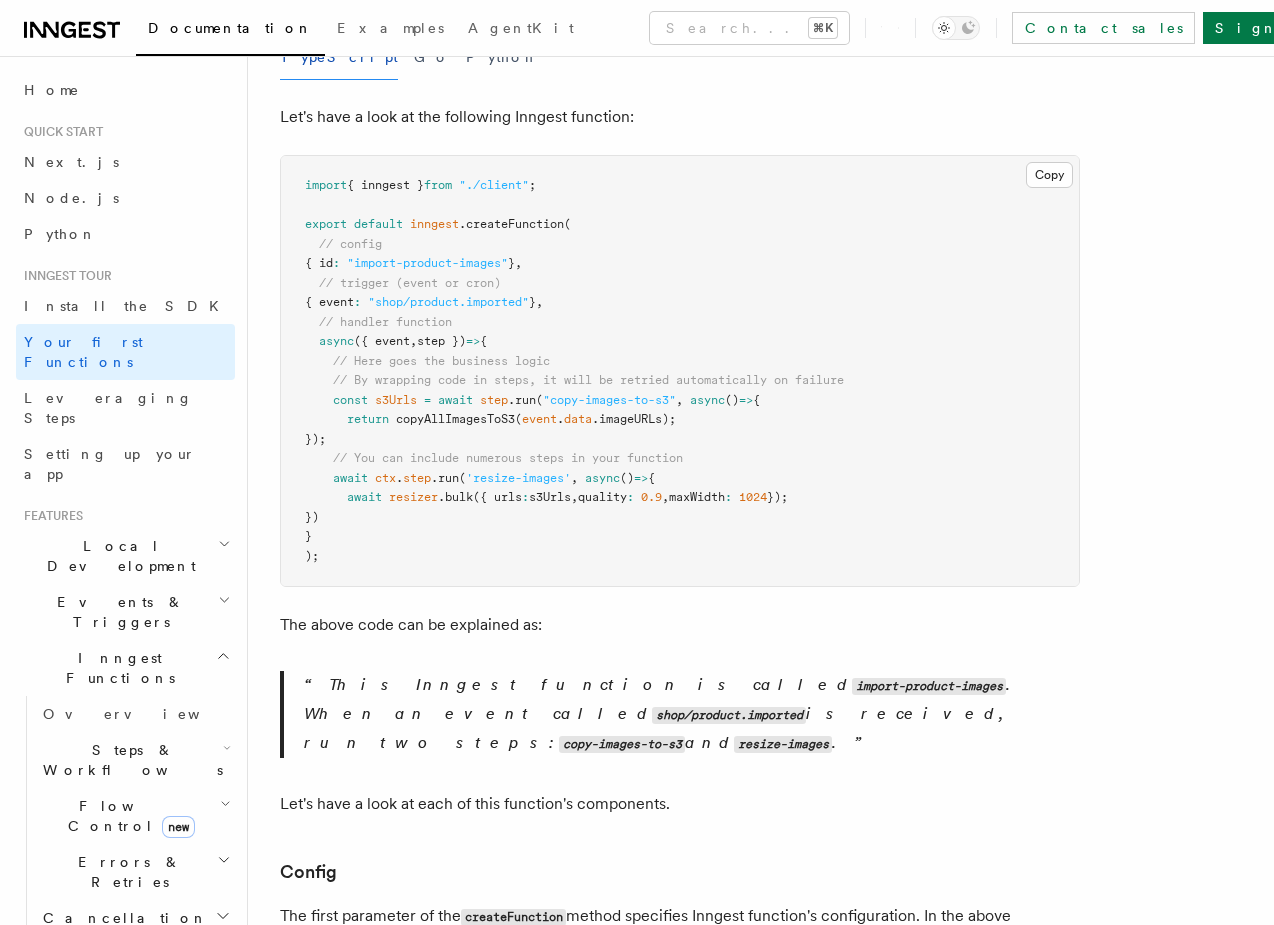scroll, scrollTop: 420, scrollLeft: 0, axis: vertical 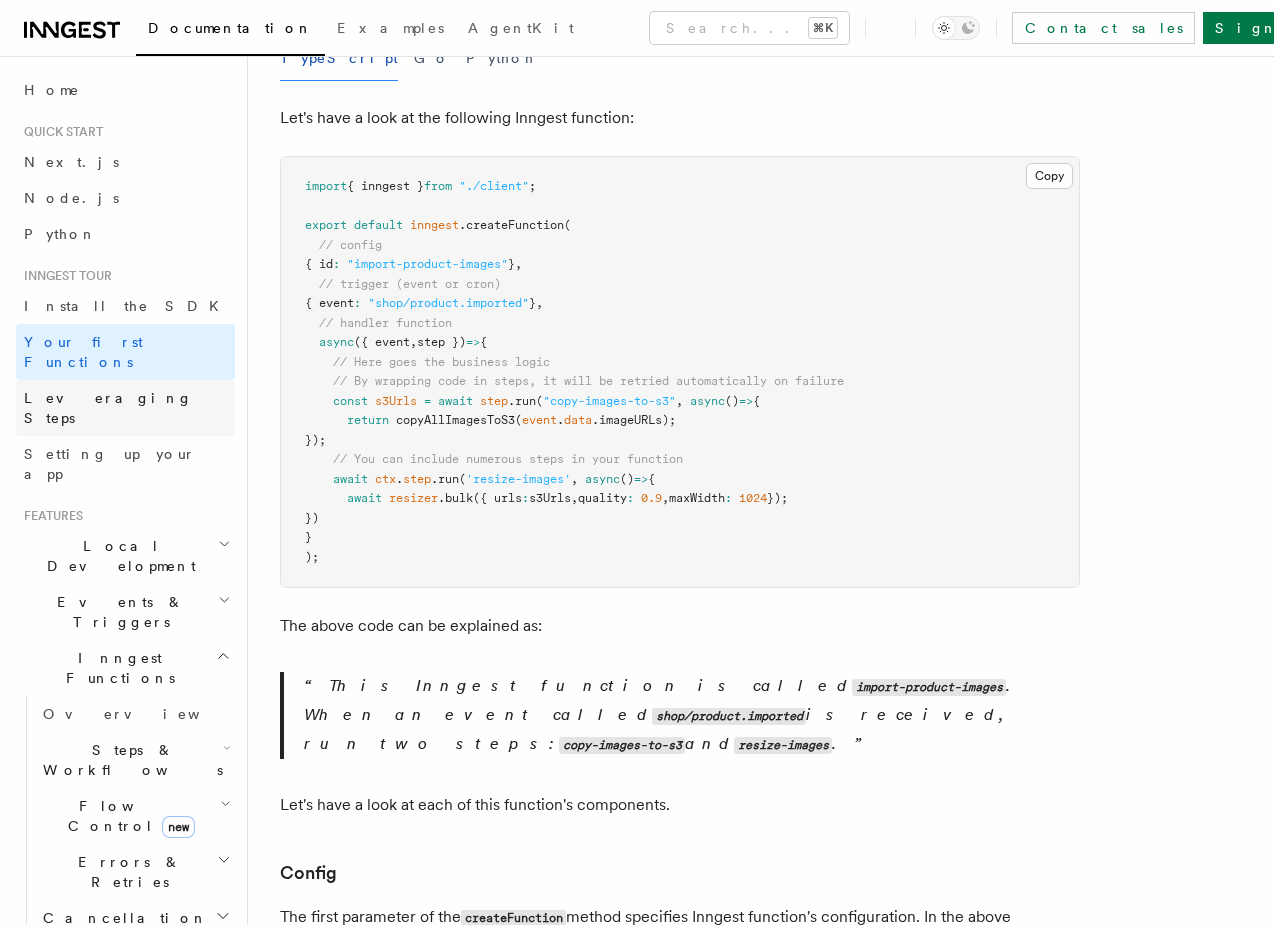 click on "Leveraging Steps" at bounding box center (108, 408) 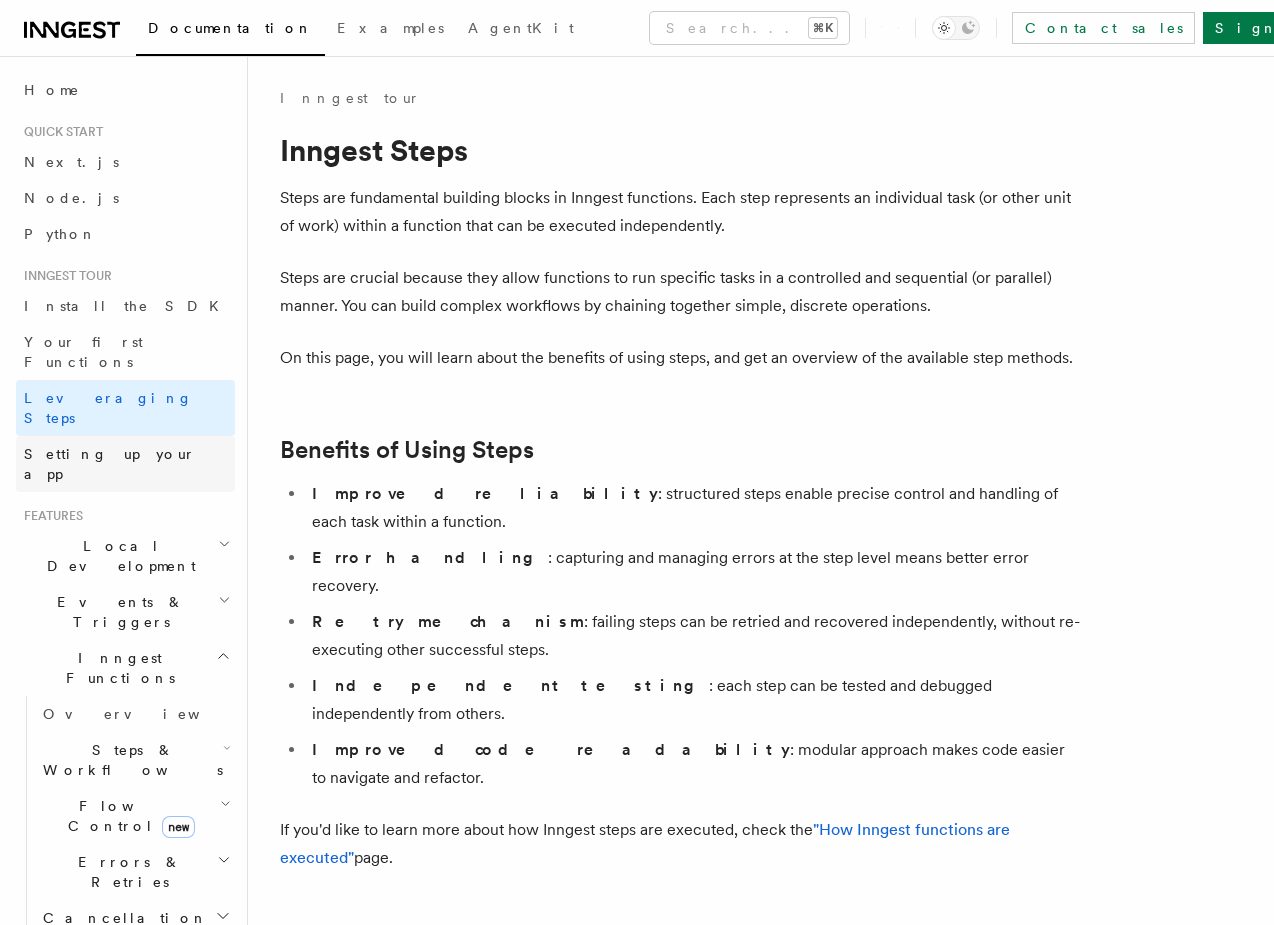 click on "Setting up your app" at bounding box center (110, 464) 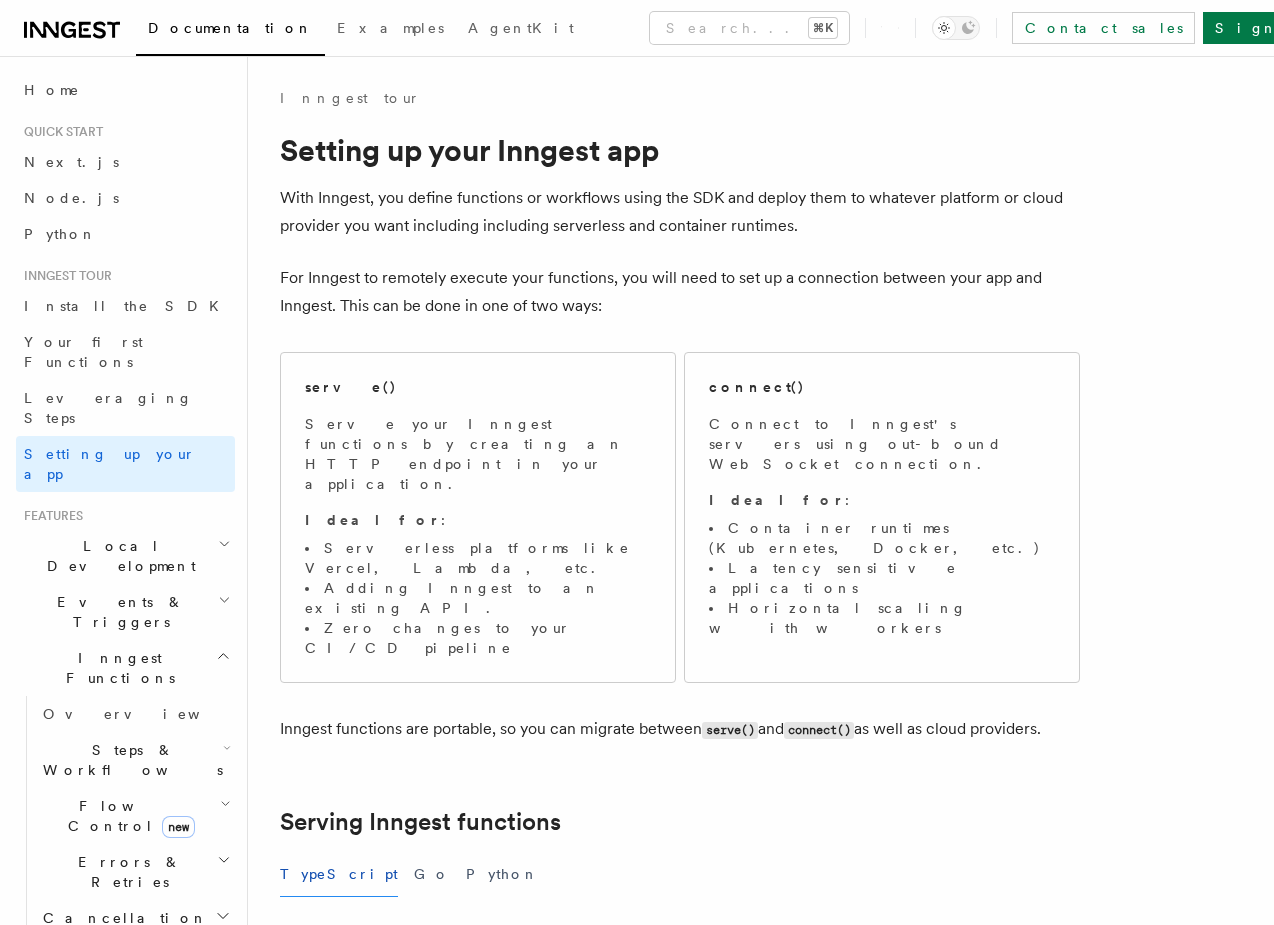 click on "Features" at bounding box center [49, 516] 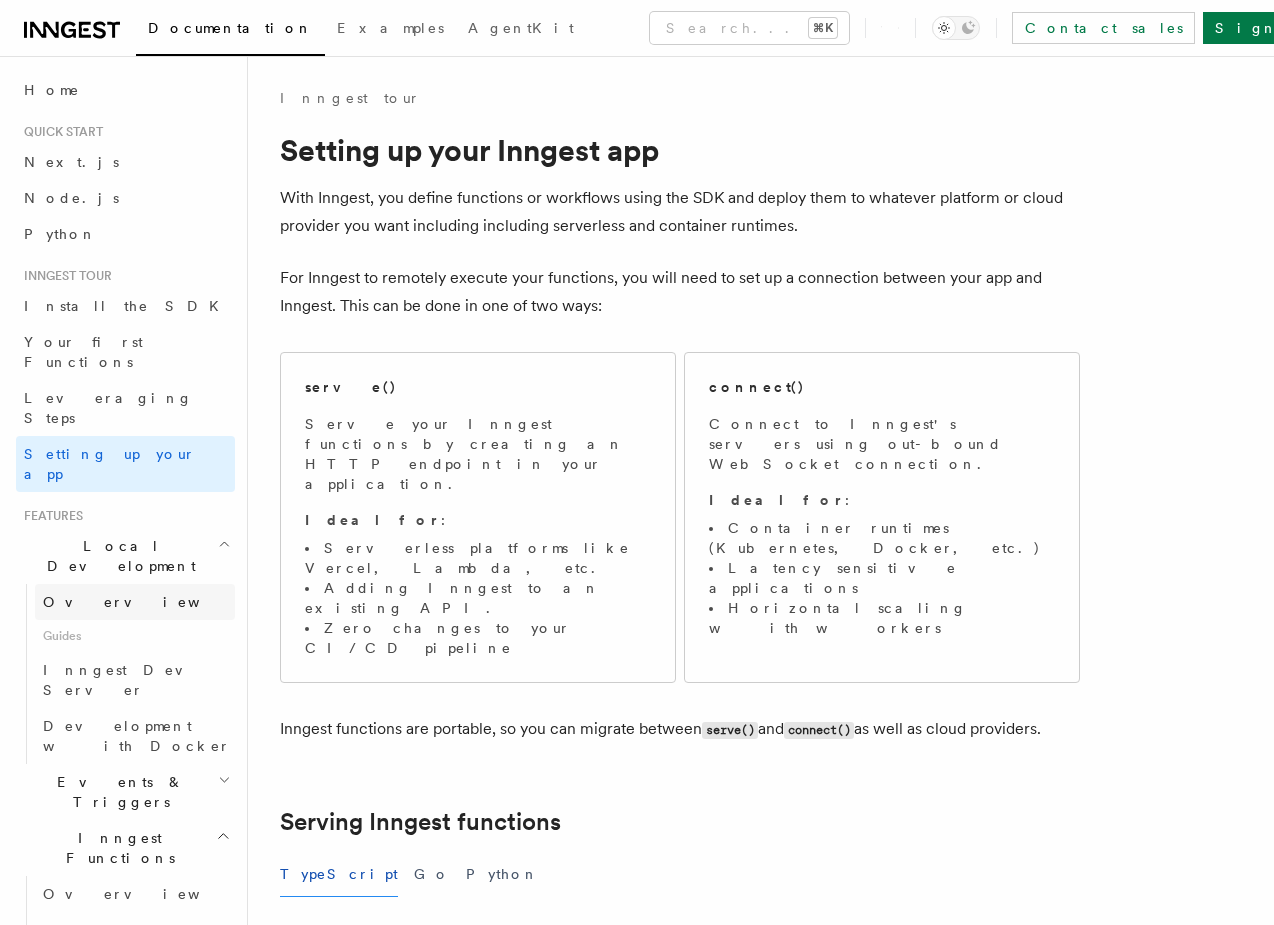 click on "Overview" at bounding box center [146, 602] 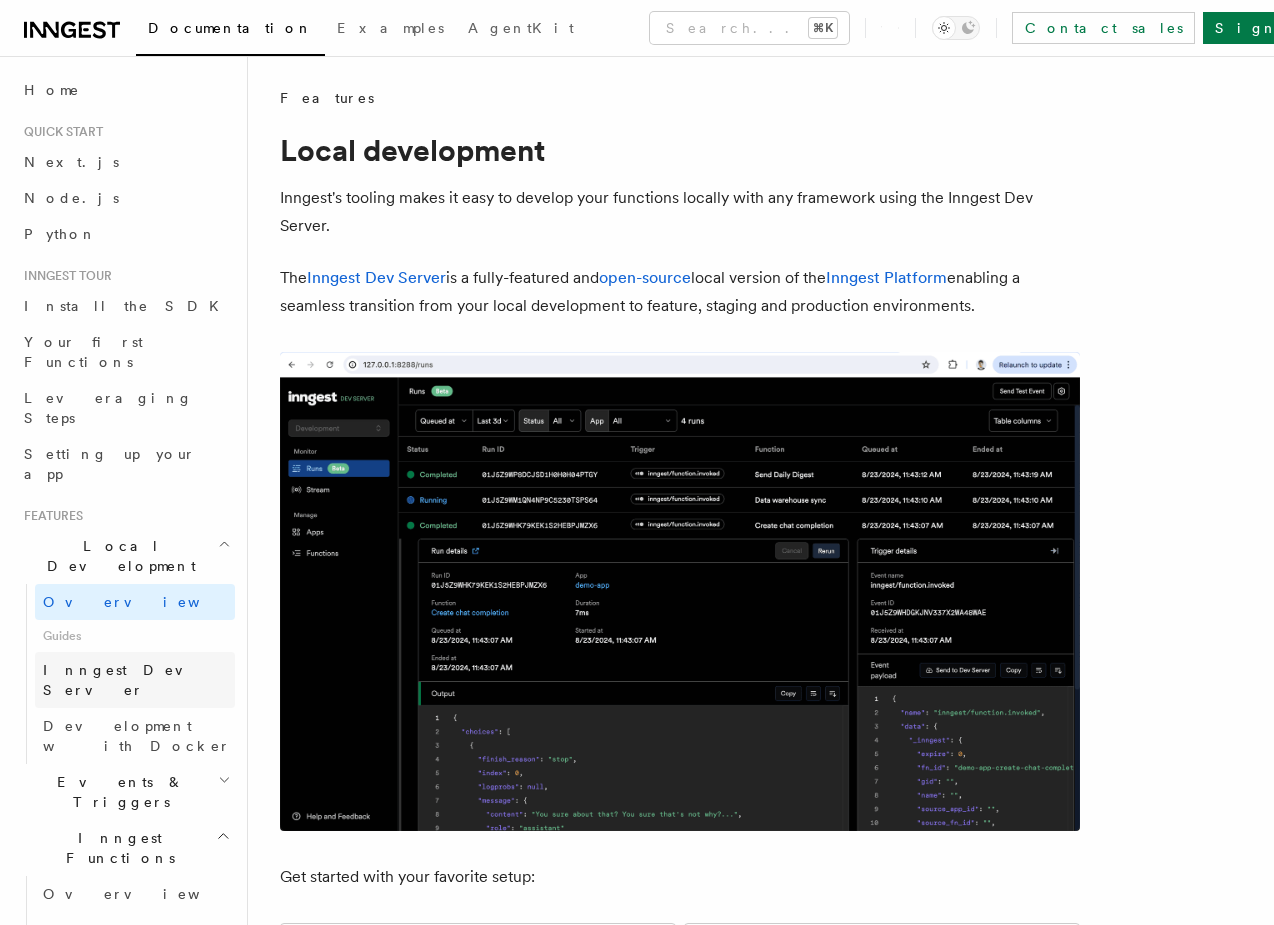 click on "Inngest Dev Server" at bounding box center [128, 680] 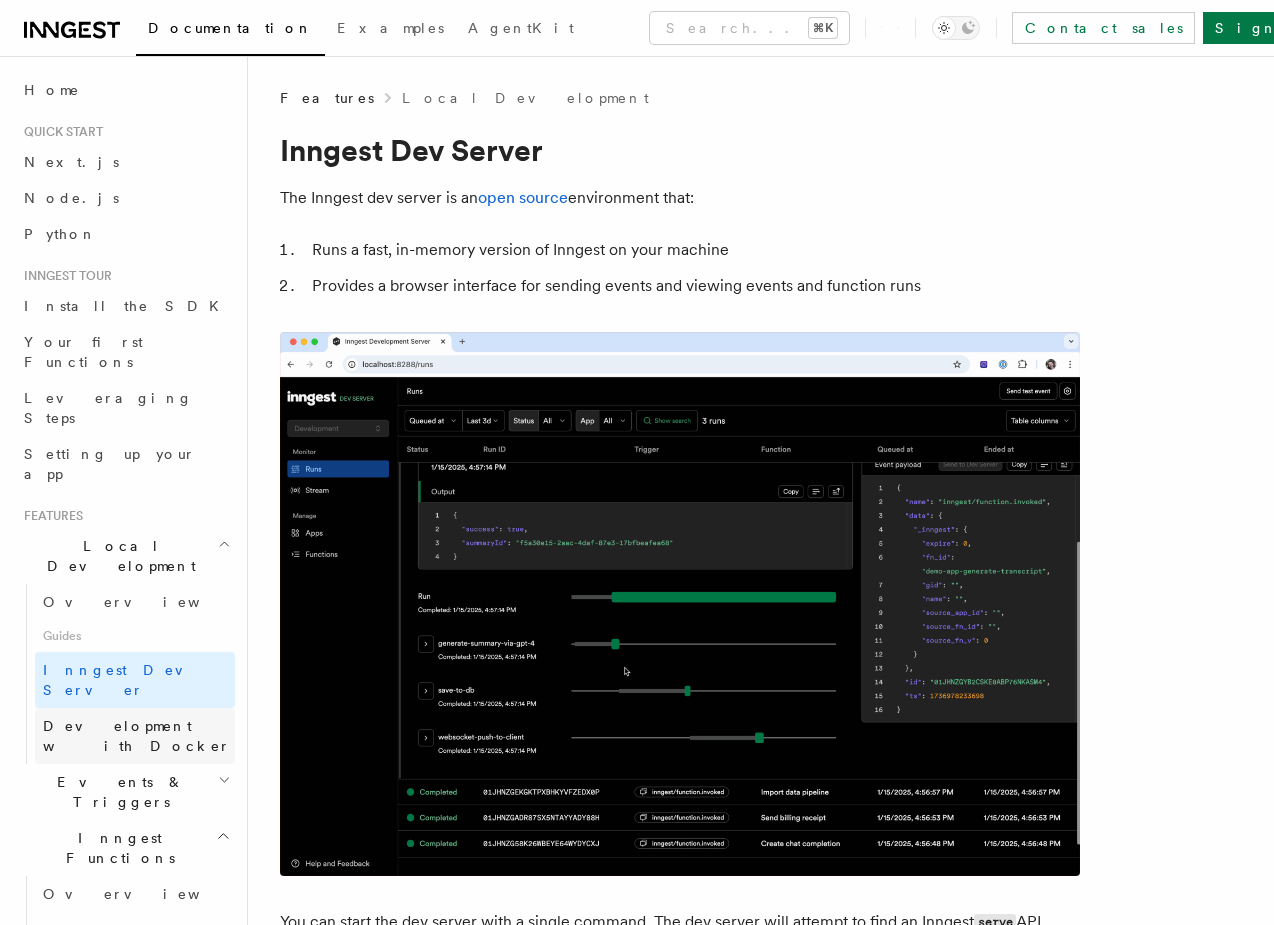 click on "Development with Docker" at bounding box center (137, 736) 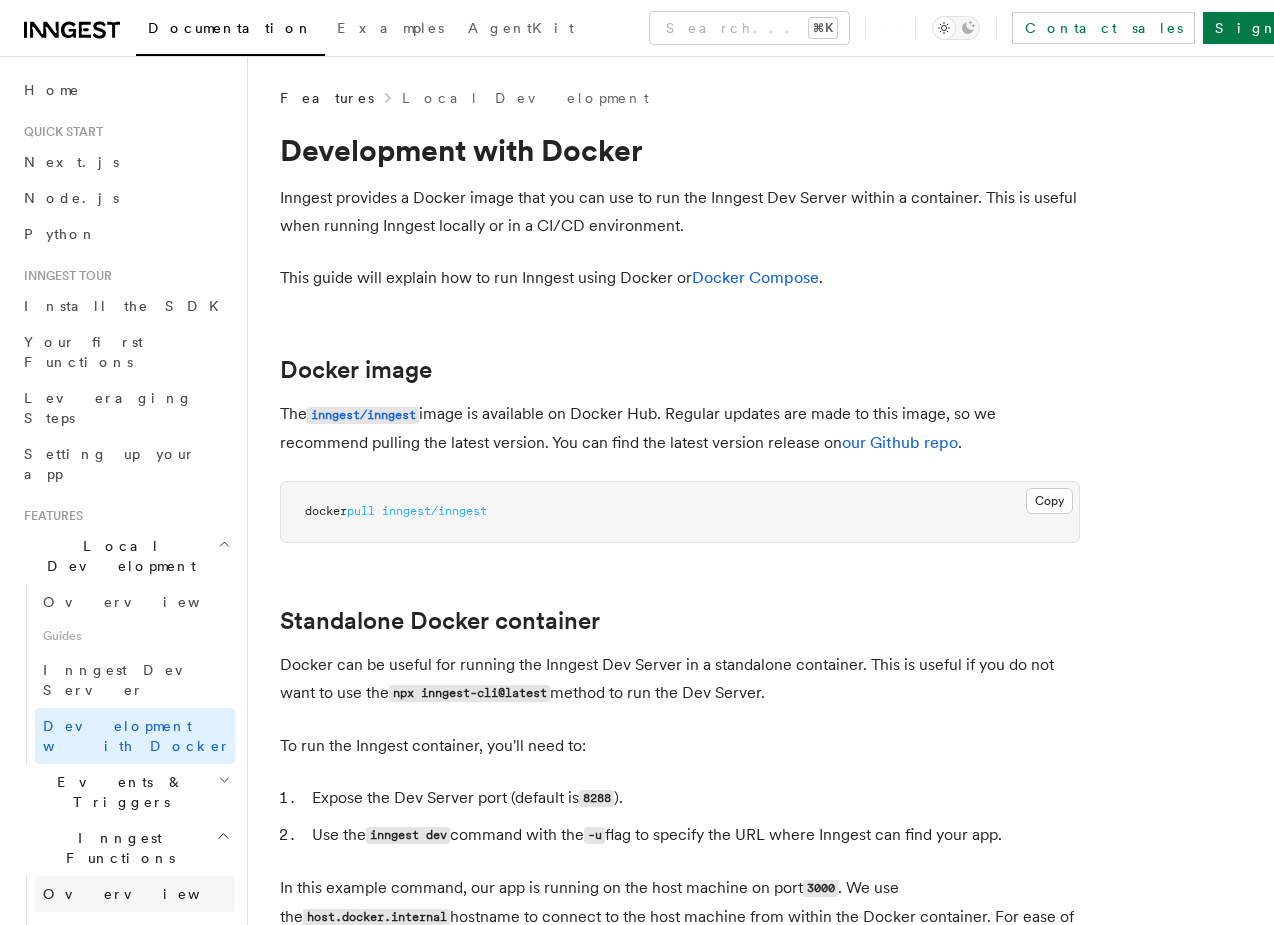 click on "Overview" at bounding box center [135, 894] 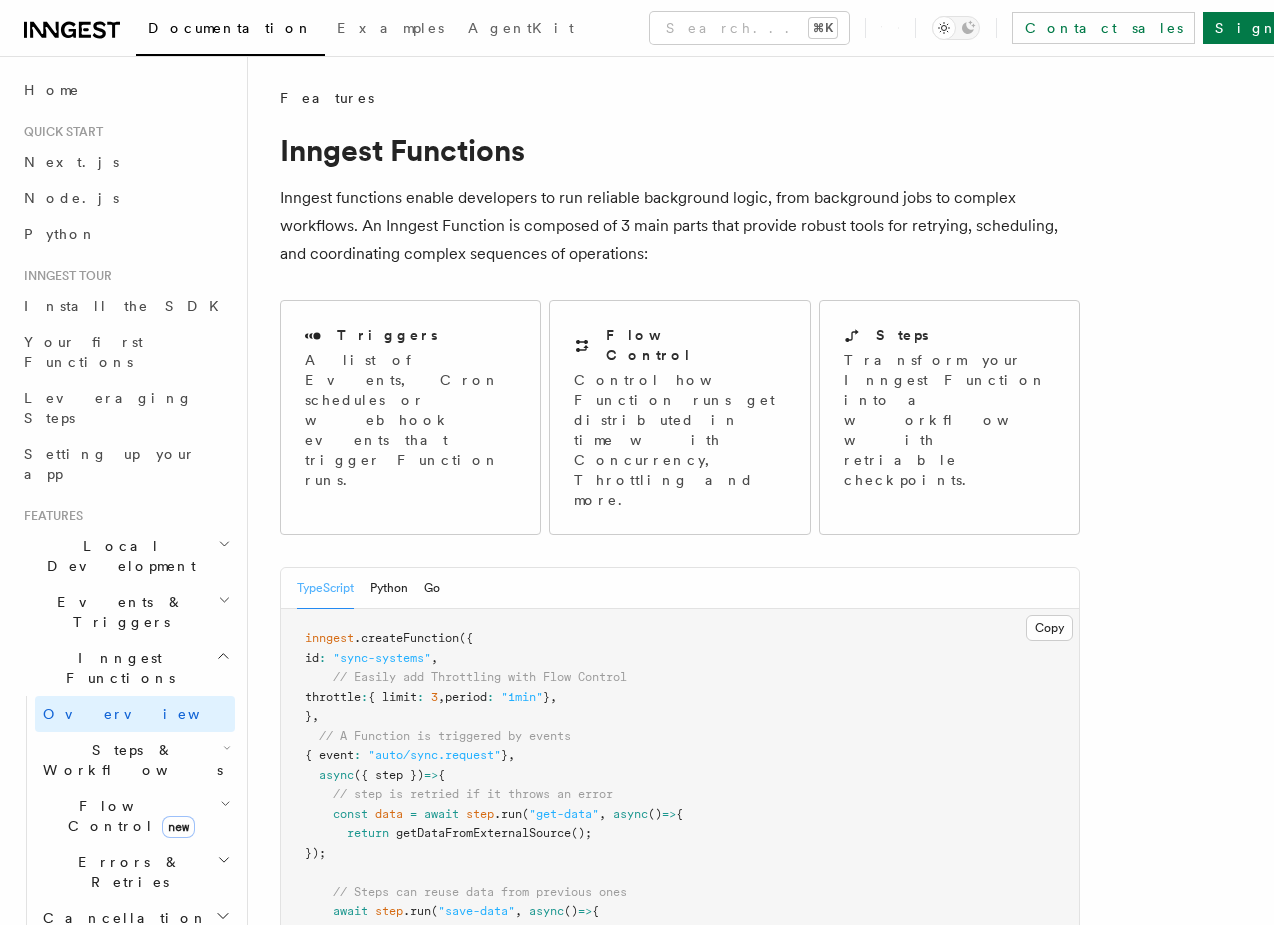 click on "Flow Control new" at bounding box center [127, 816] 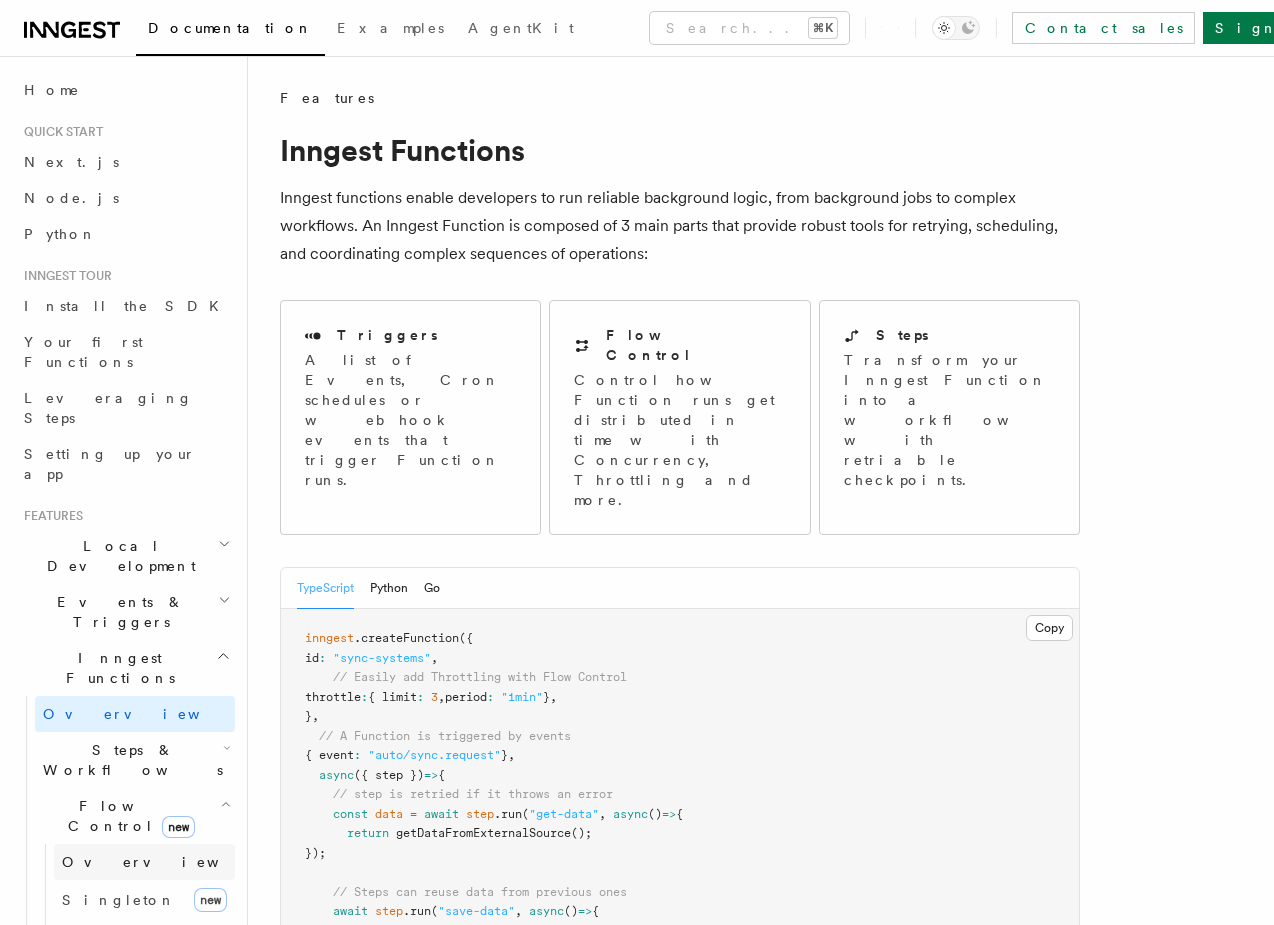 click on "Overview" at bounding box center [165, 862] 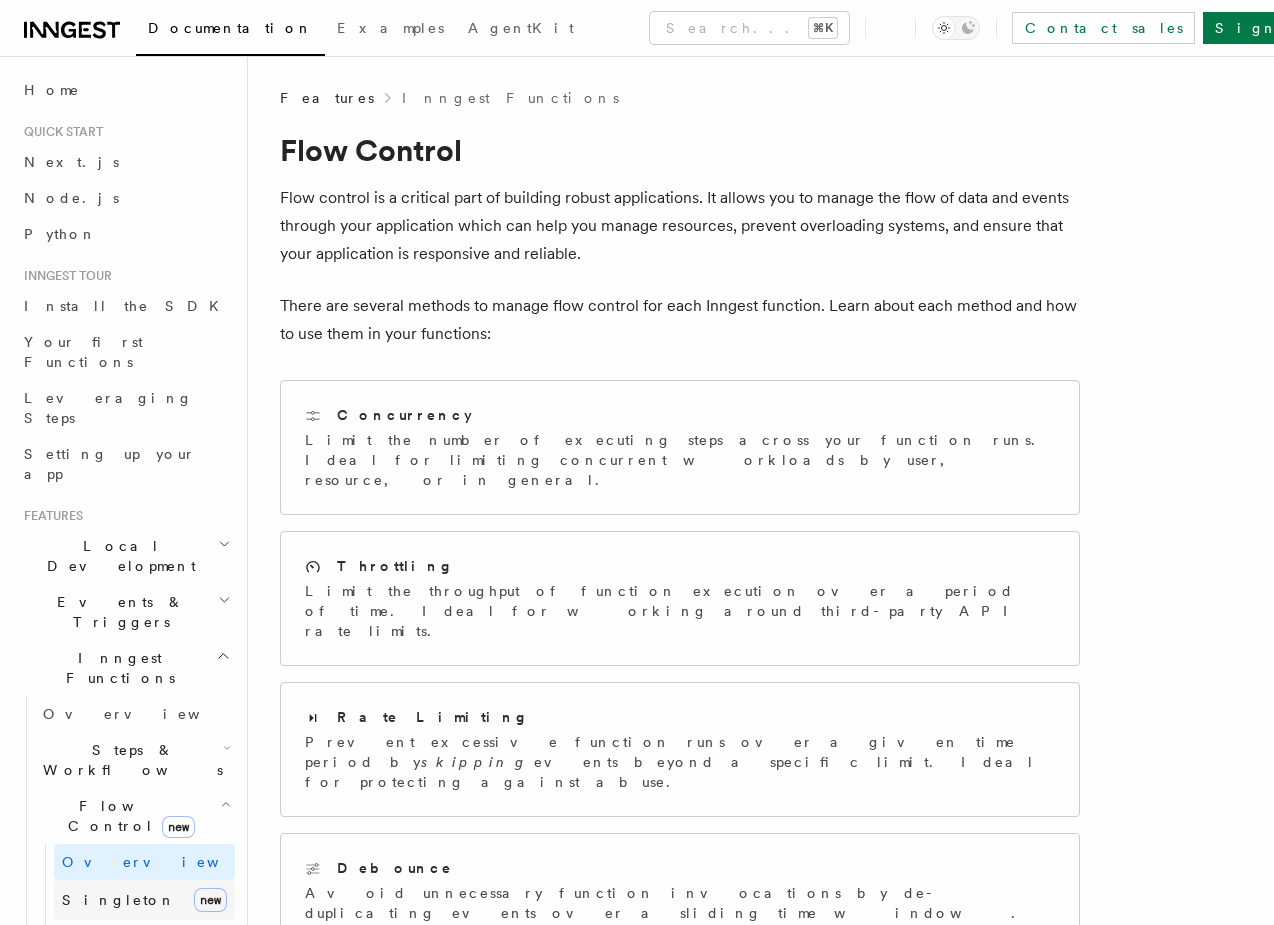 click on "Singleton" at bounding box center (119, 900) 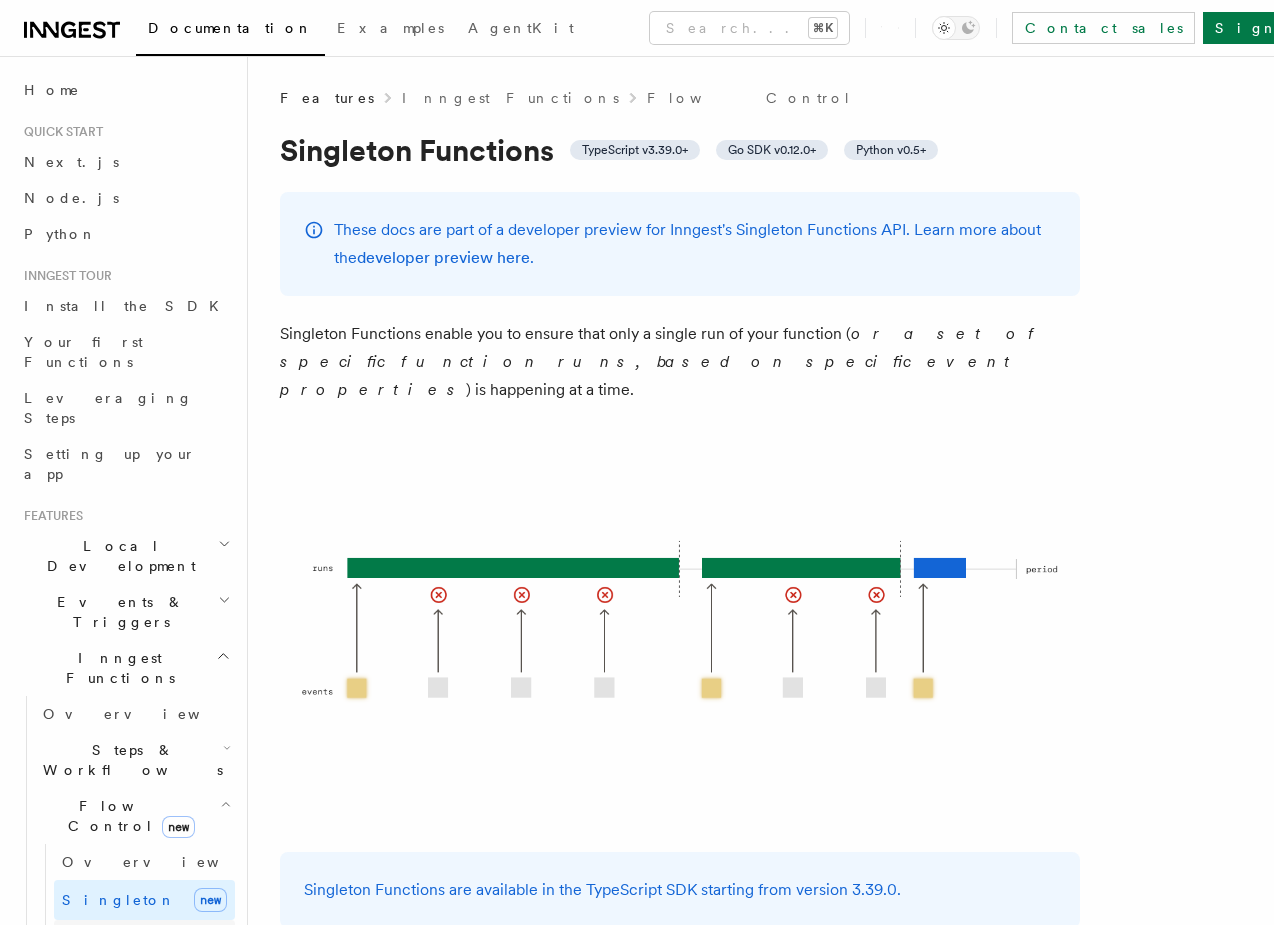 click on "Concurrency" at bounding box center [128, 938] 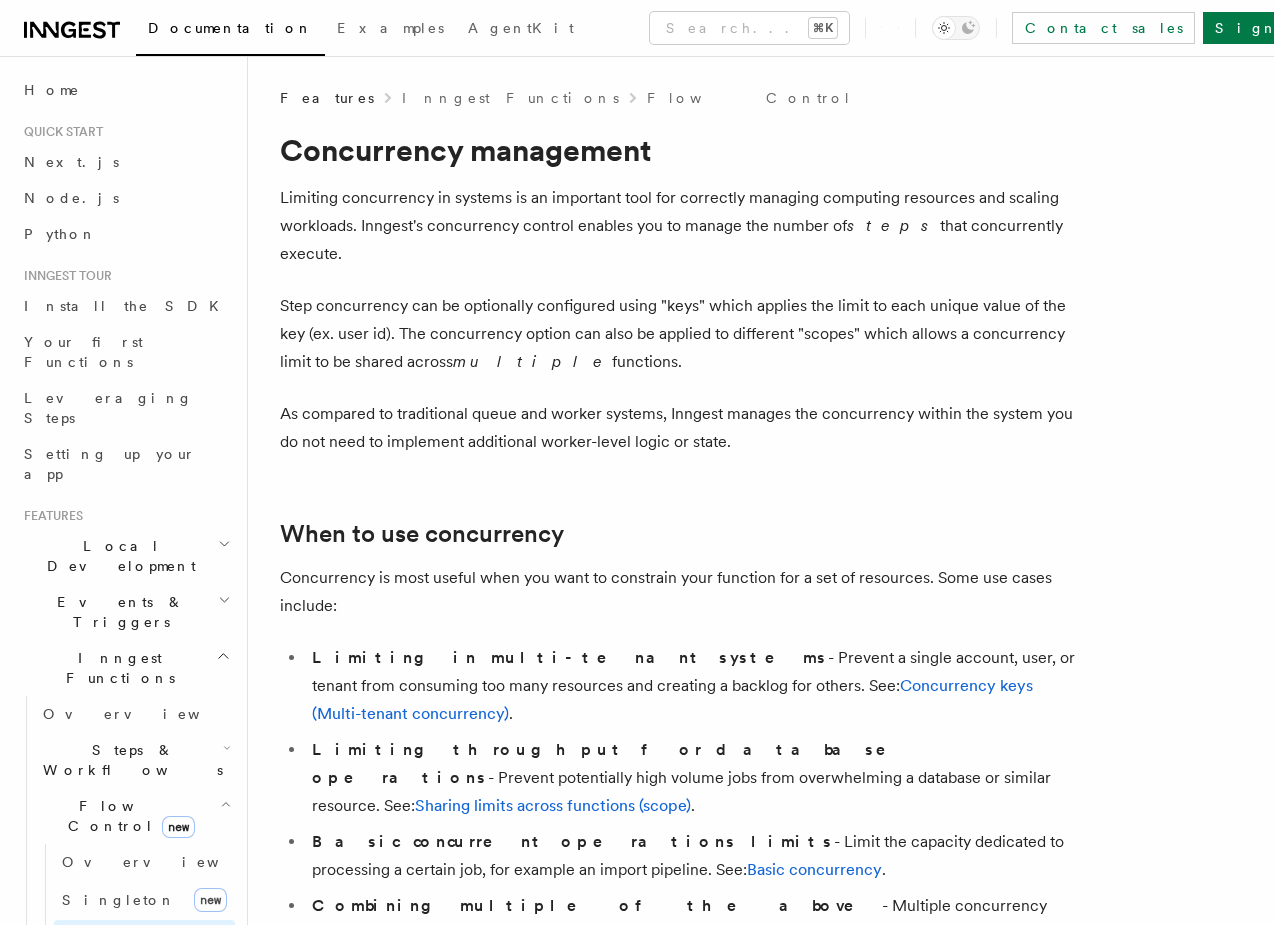 click on "Throttling" at bounding box center [119, 974] 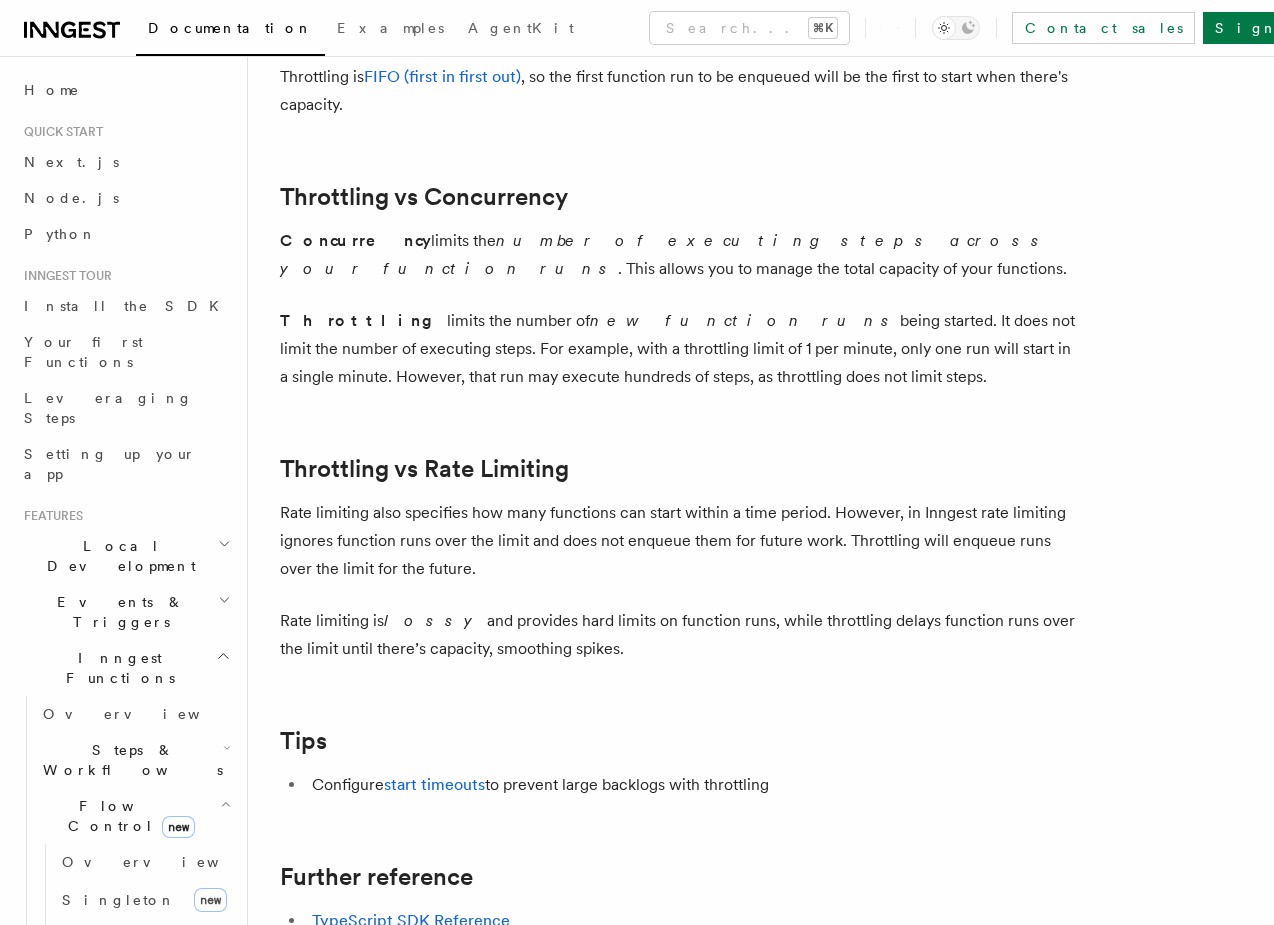 scroll, scrollTop: 2114, scrollLeft: 0, axis: vertical 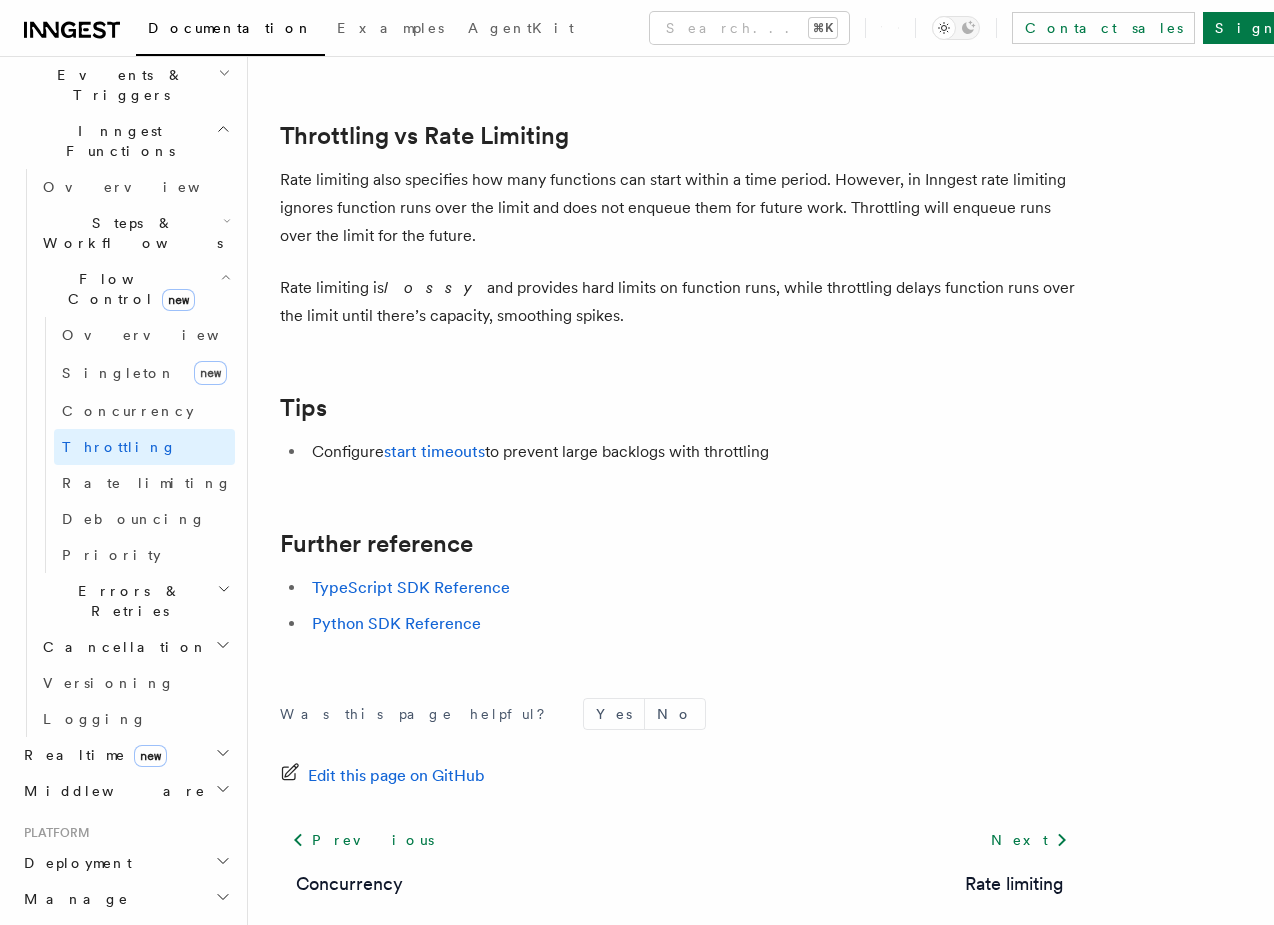 click on "Python SDK Reference" at bounding box center [693, 624] 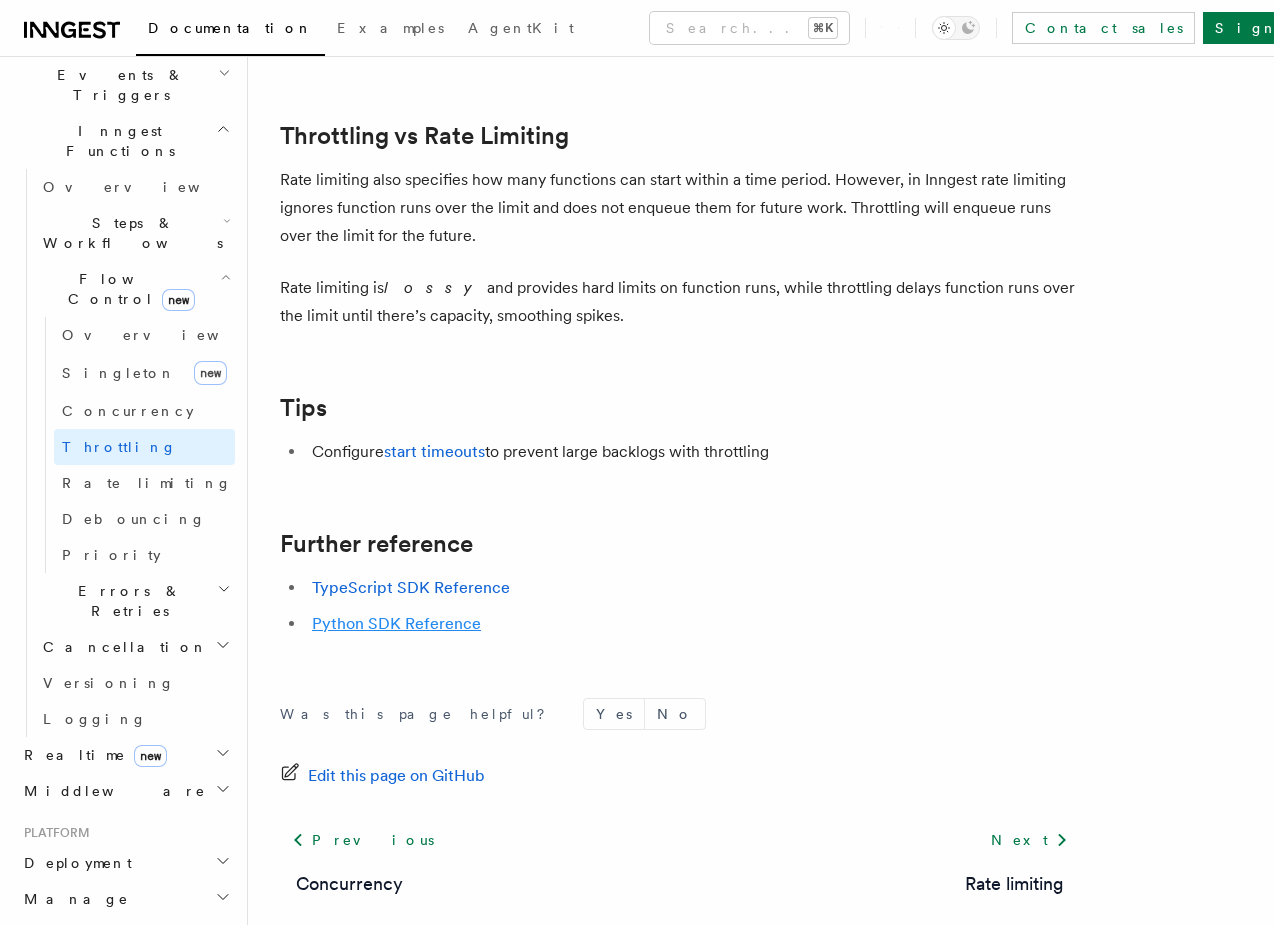click on "Python SDK Reference" at bounding box center (396, 623) 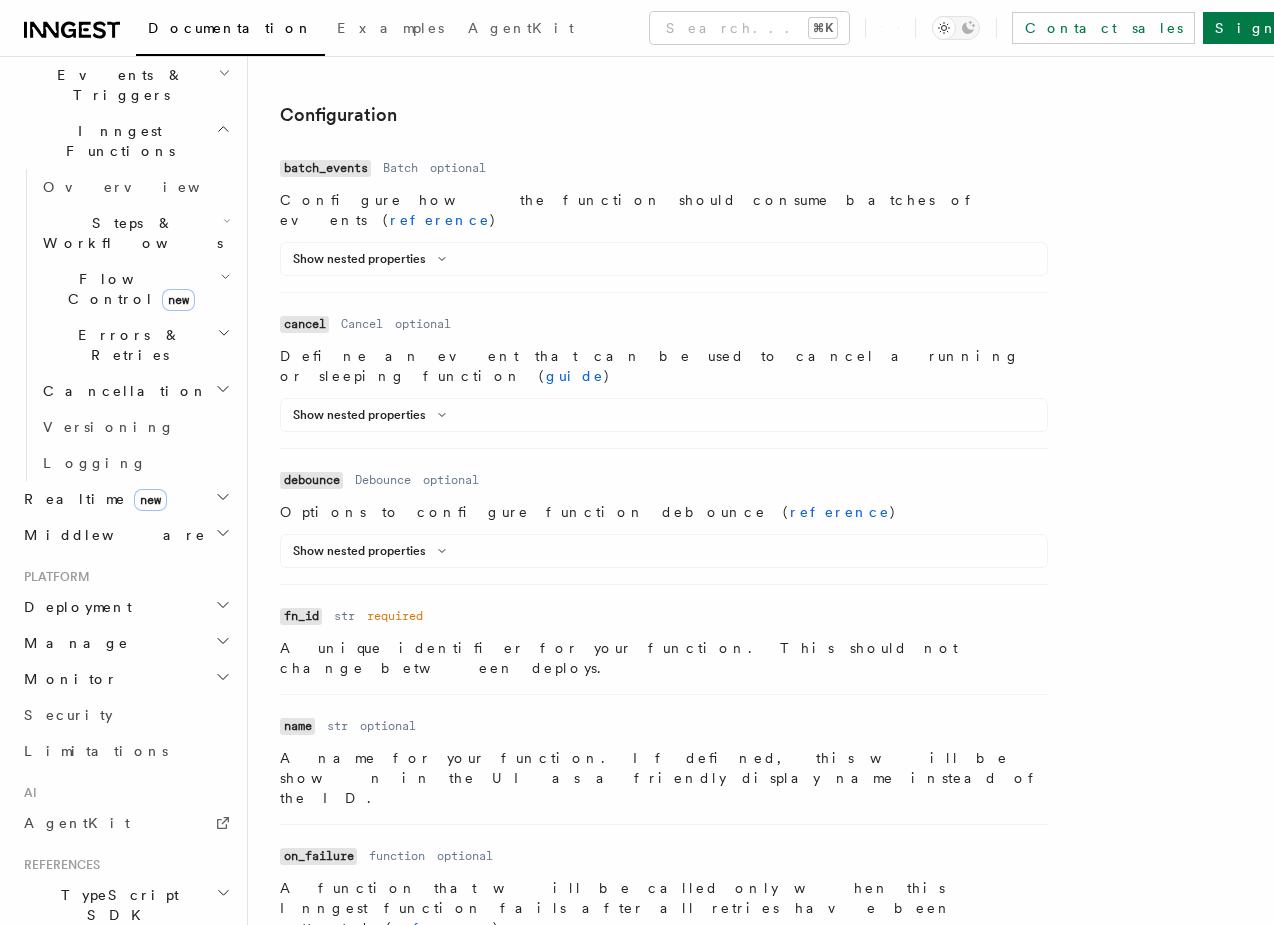 scroll, scrollTop: 590, scrollLeft: 0, axis: vertical 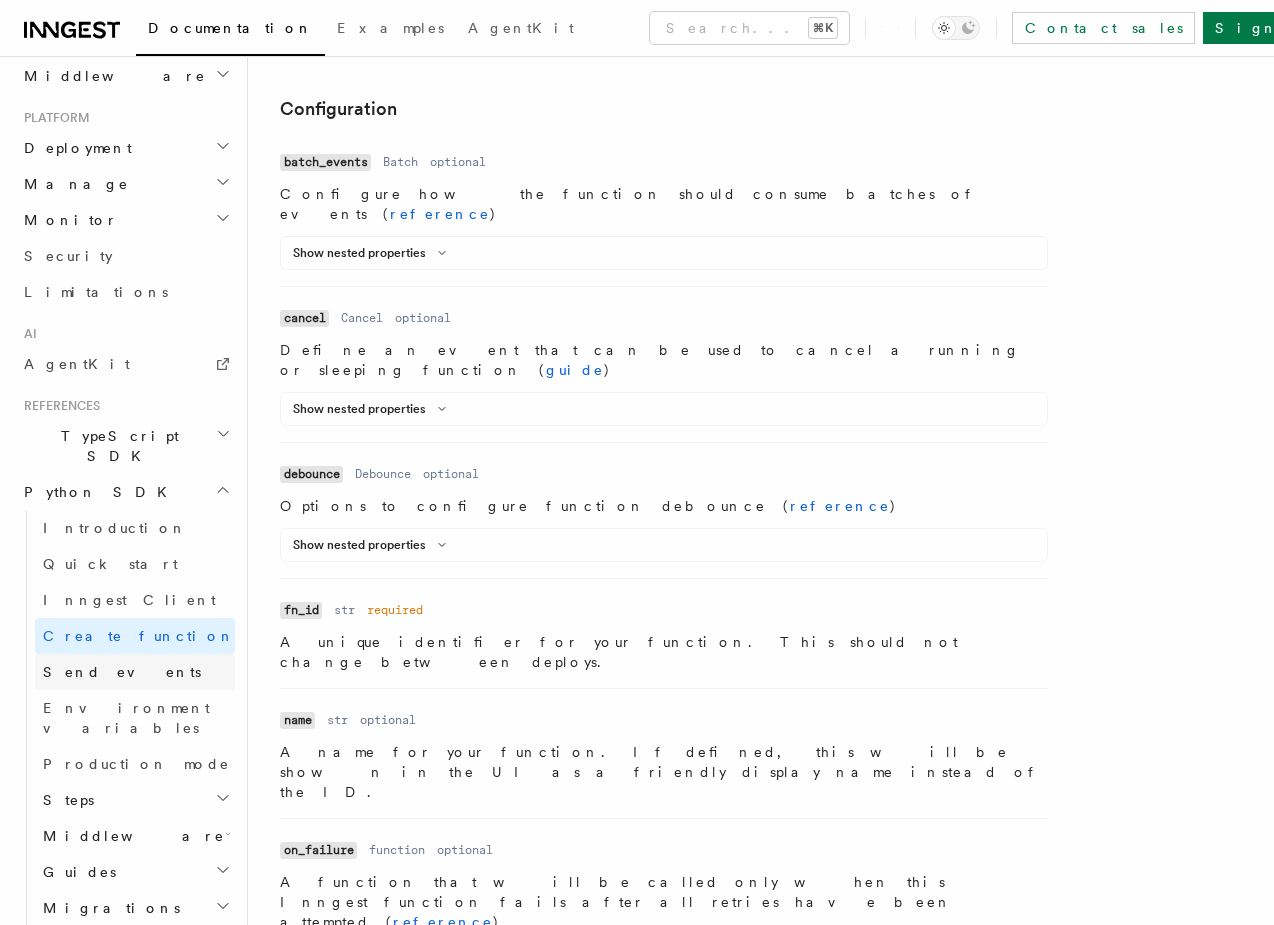 click on "Send events" at bounding box center (122, 672) 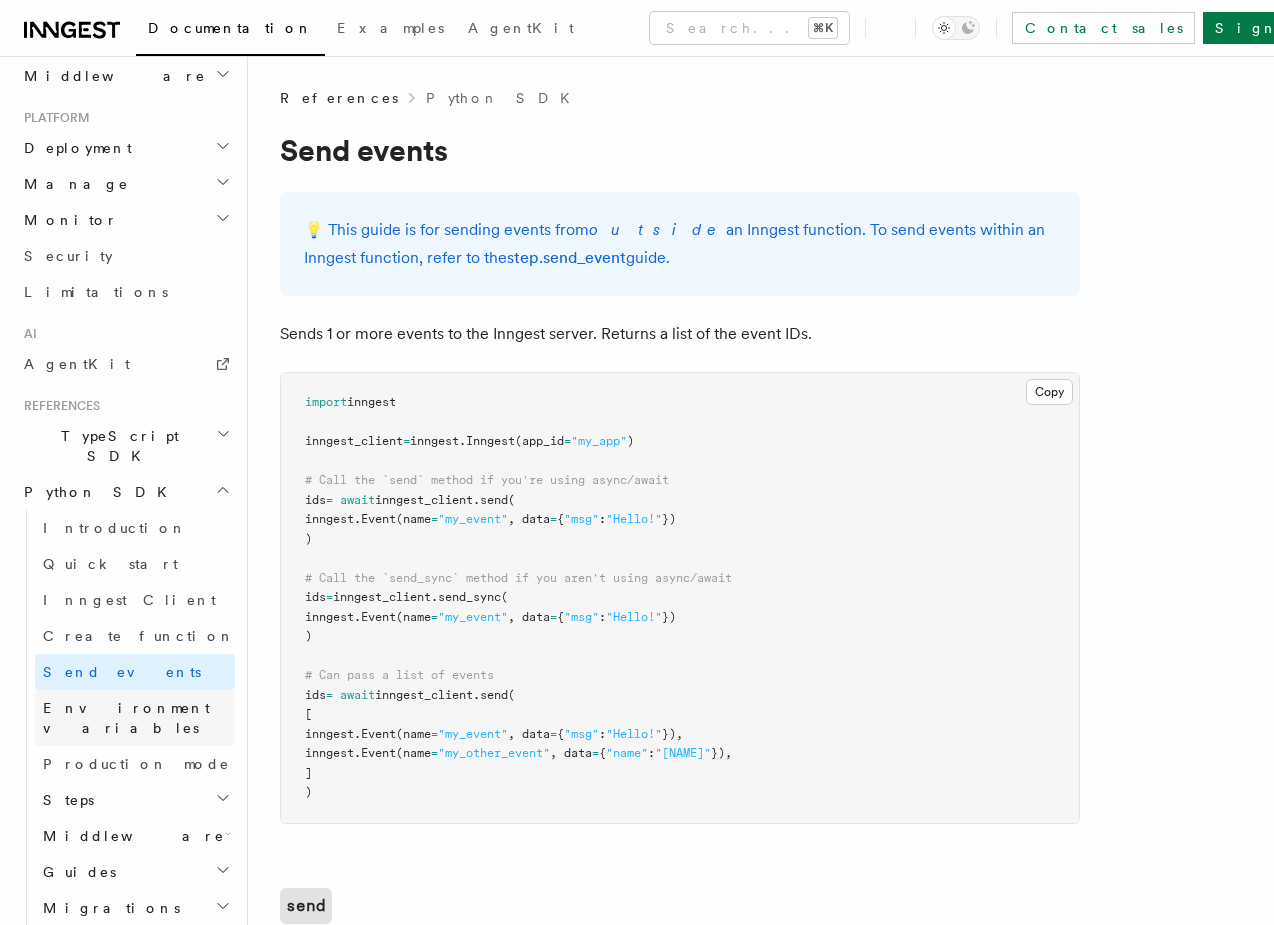 click on "Environment variables" at bounding box center (126, 718) 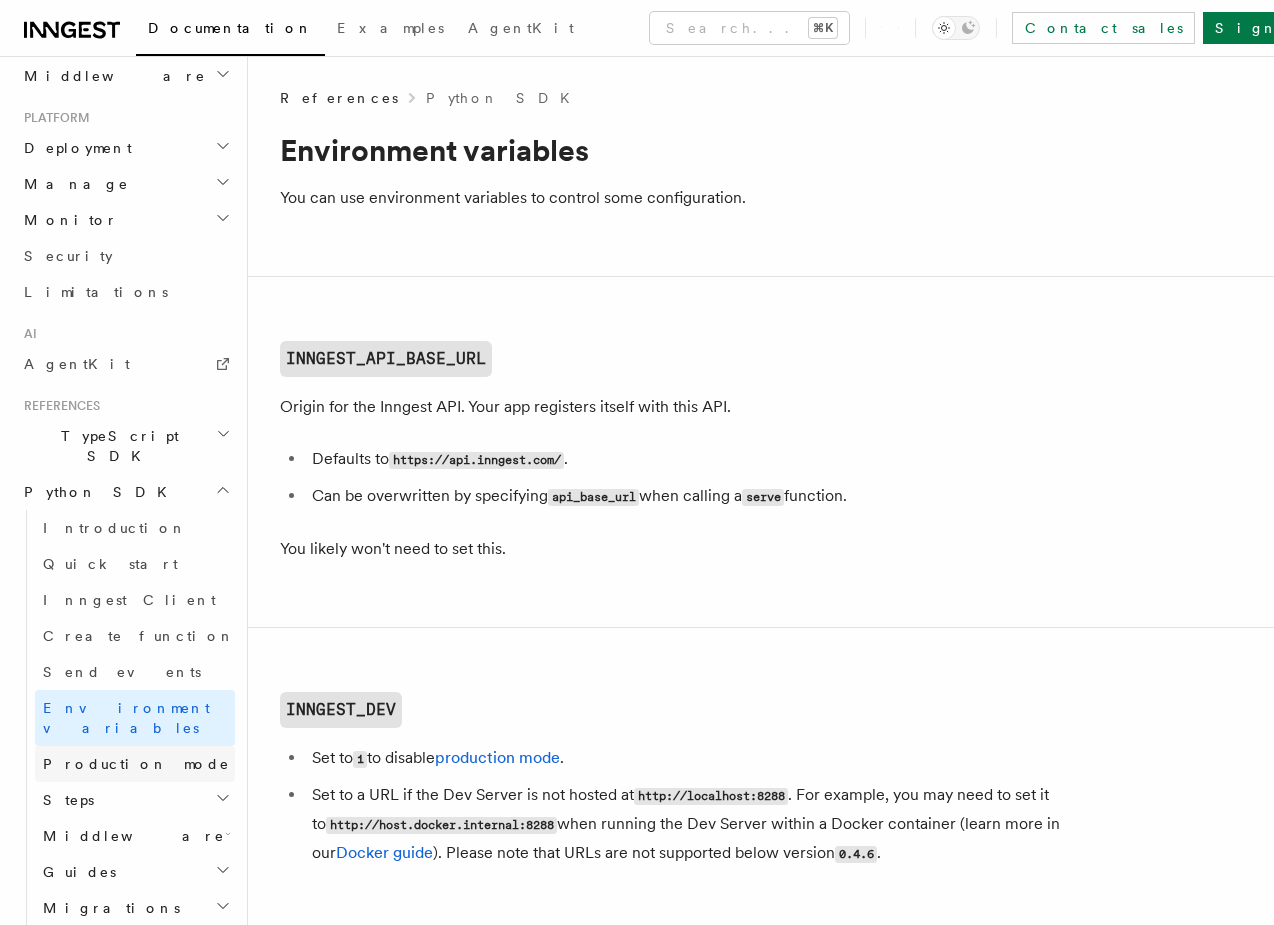 click on "Production mode" at bounding box center (136, 764) 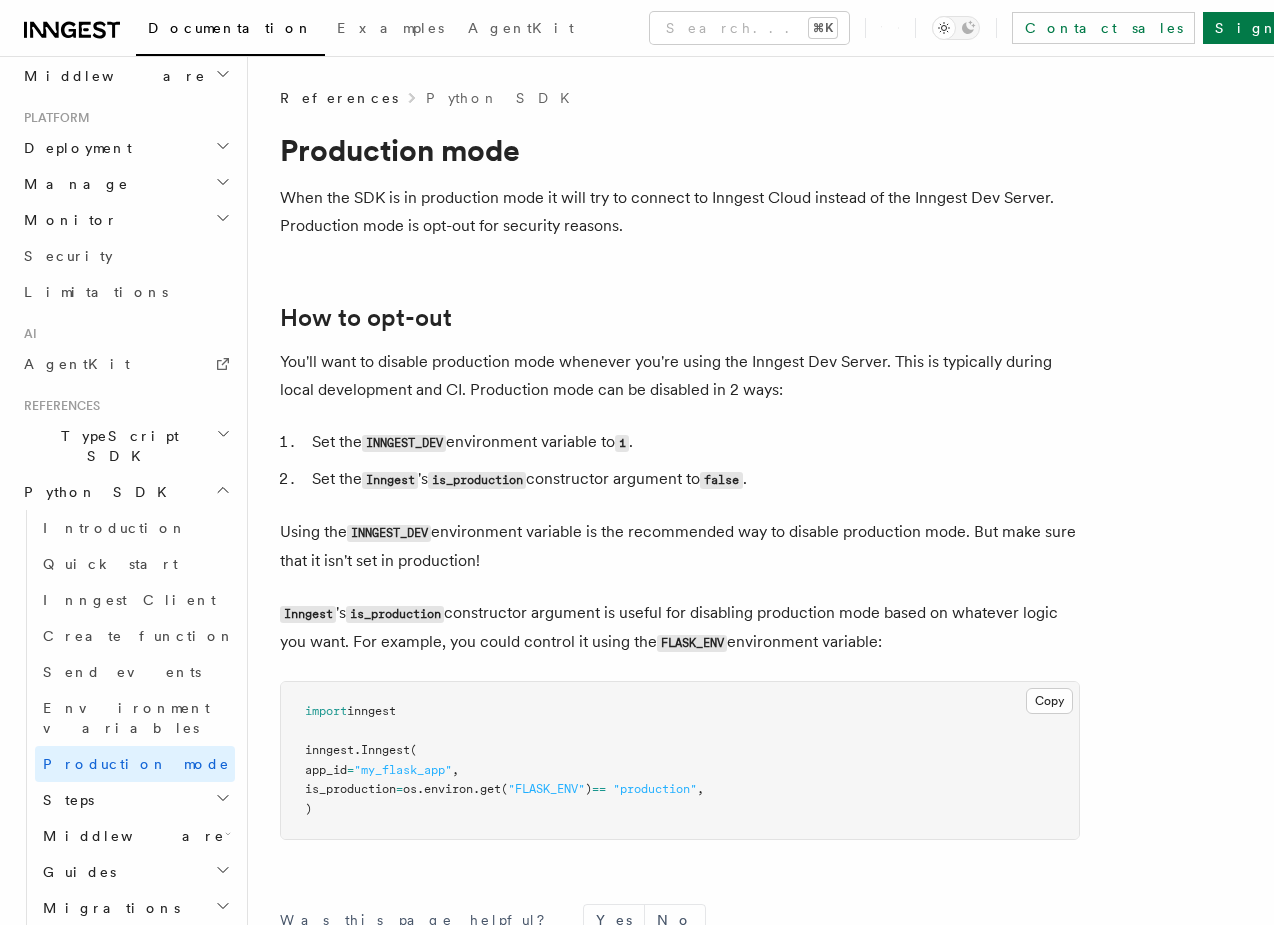 click on "Steps" at bounding box center [135, 800] 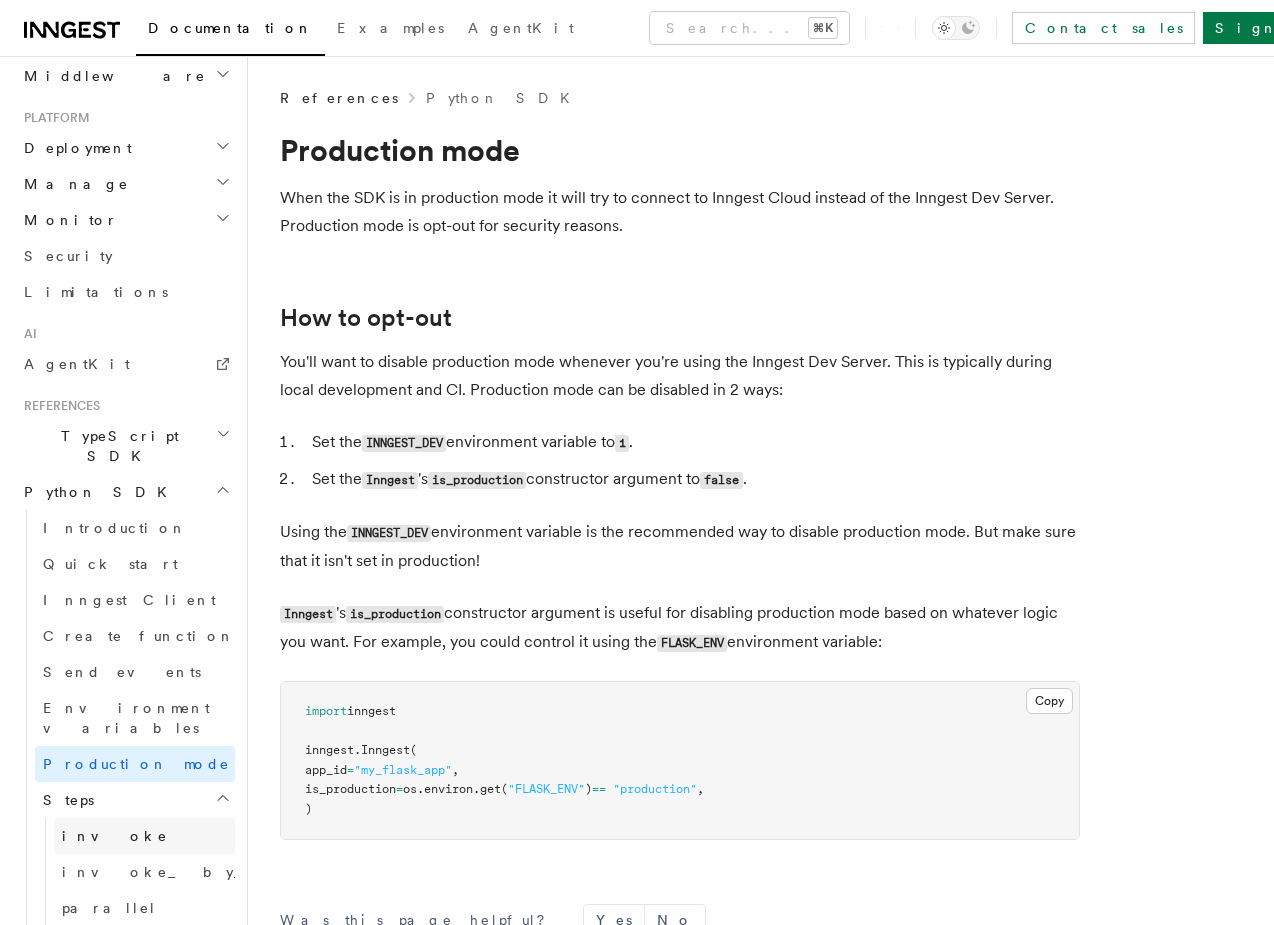 click on "invoke" at bounding box center (115, 836) 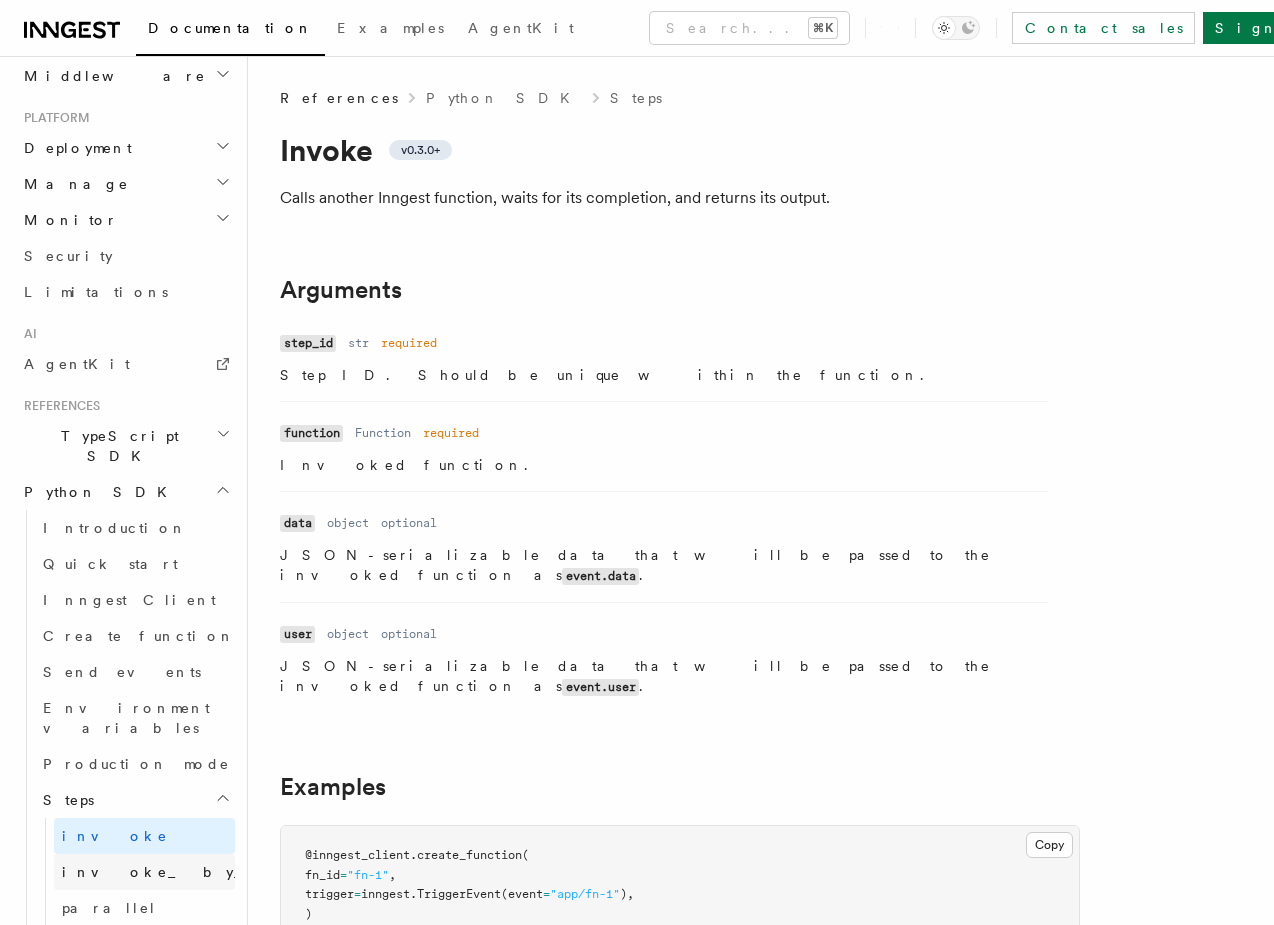 click on "invoke_by_id" at bounding box center (179, 872) 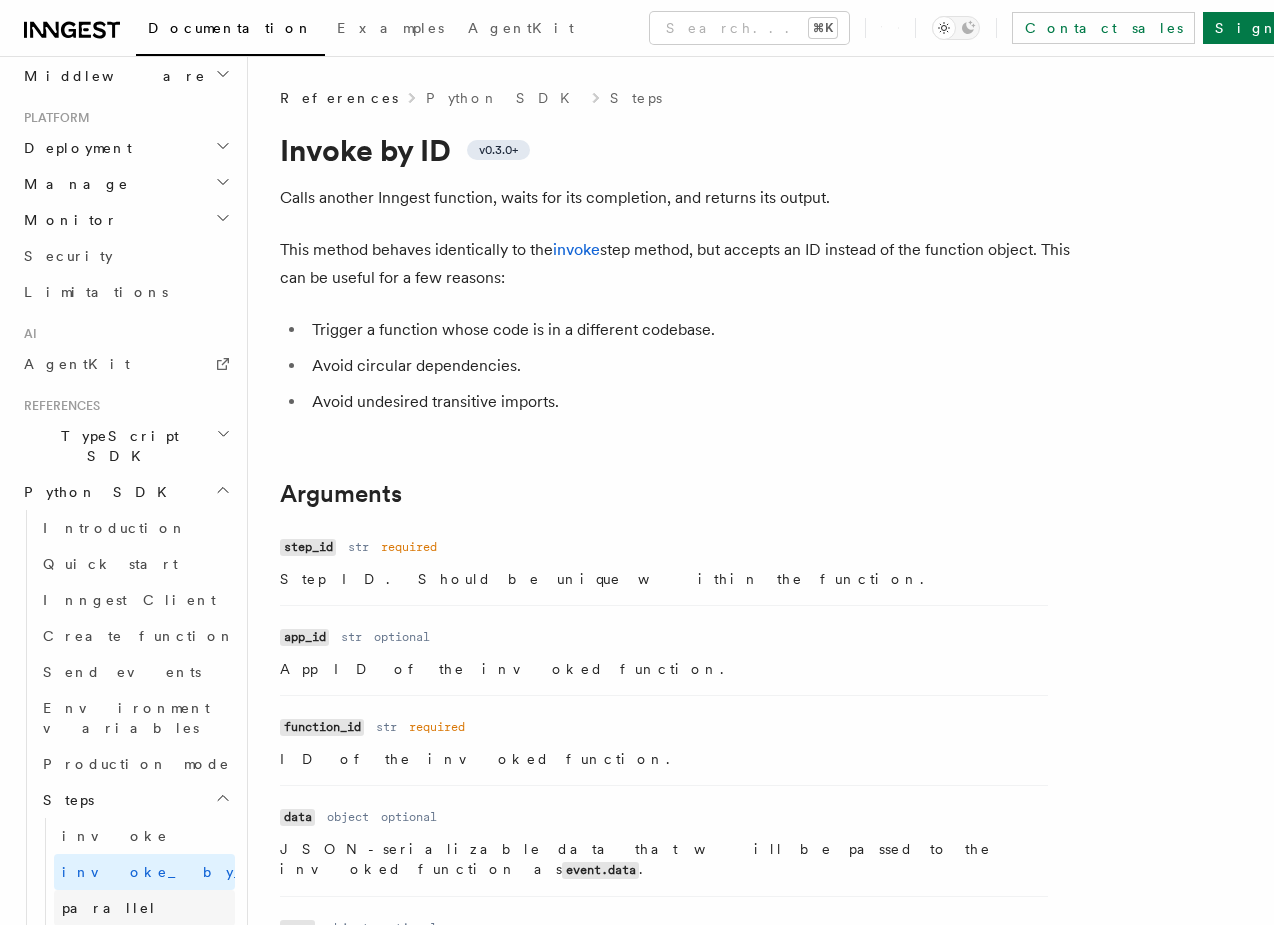 click on "parallel" at bounding box center [109, 908] 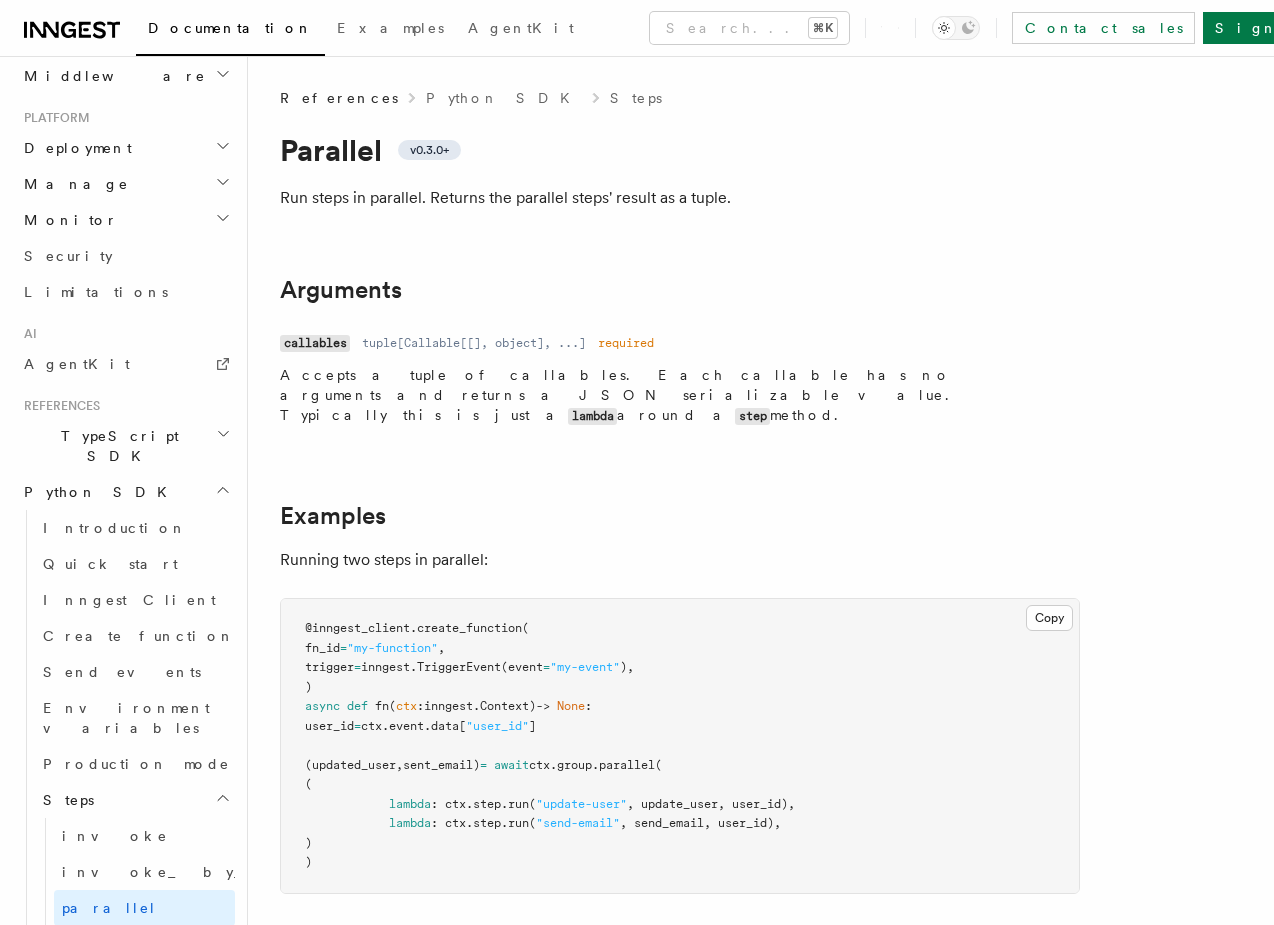 click on "run" at bounding box center (144, 944) 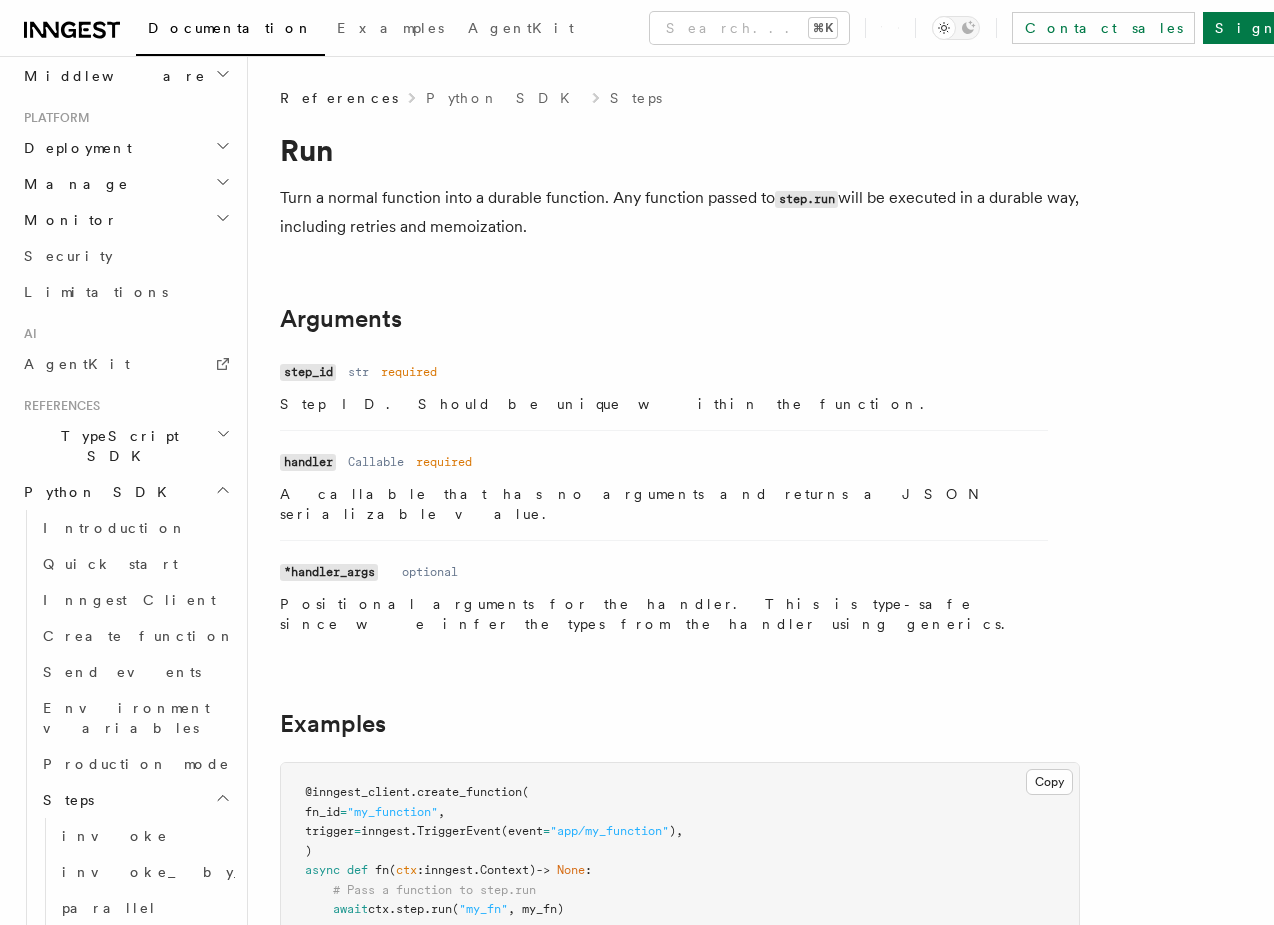 click on "send_event" at bounding box center [139, 980] 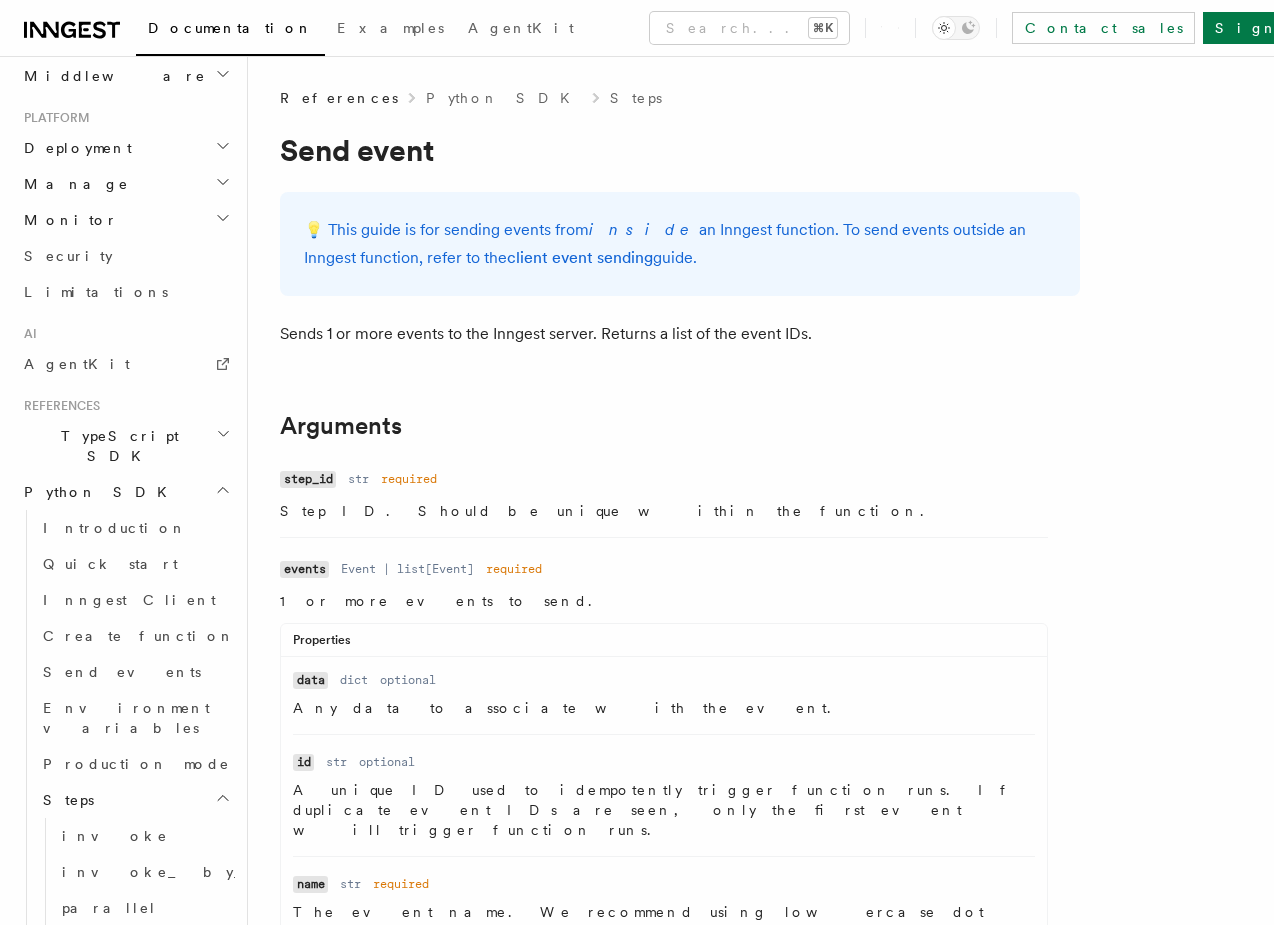 scroll, scrollTop: 1359, scrollLeft: 0, axis: vertical 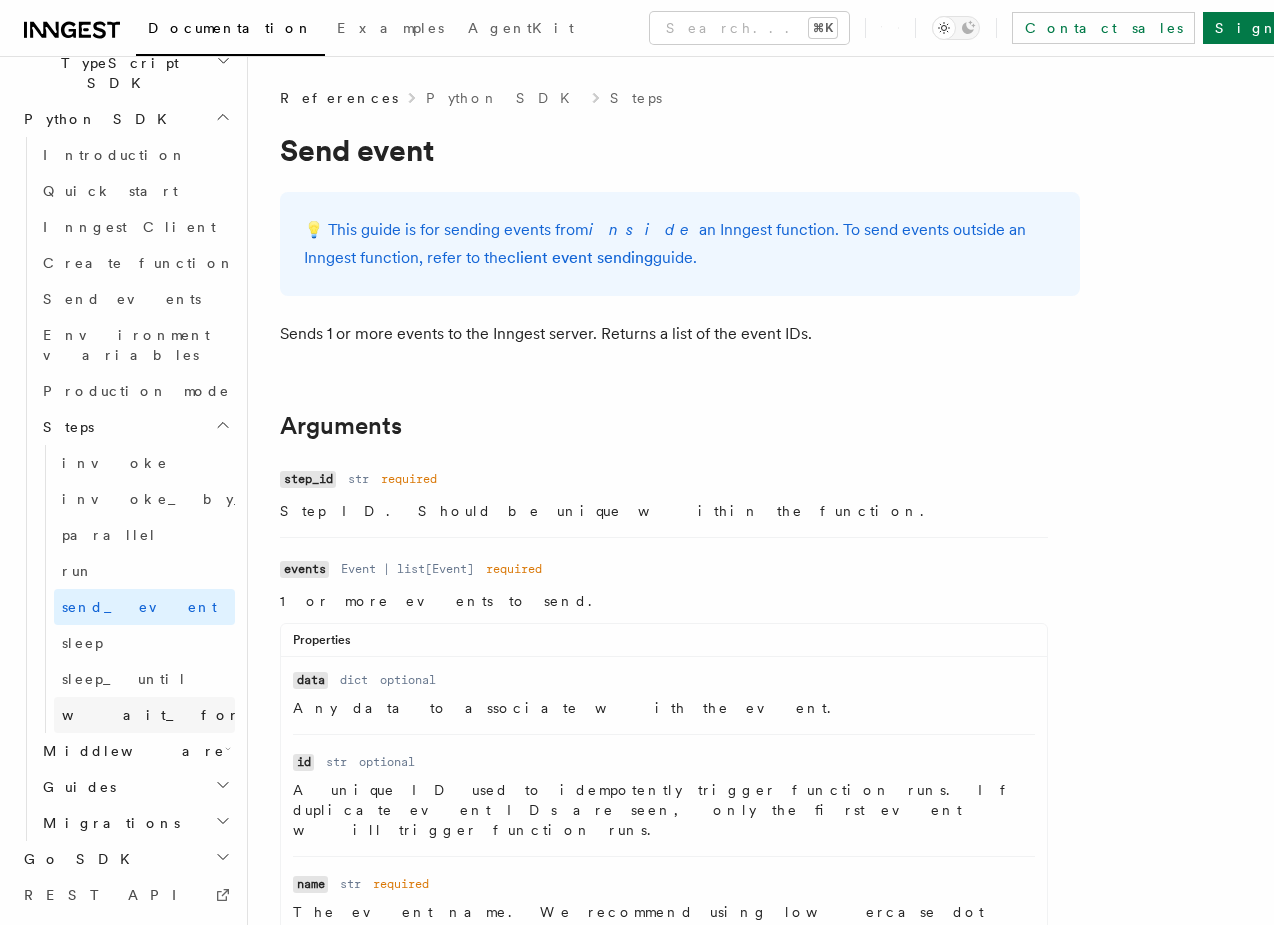click on "wait_for_event" at bounding box center [207, 715] 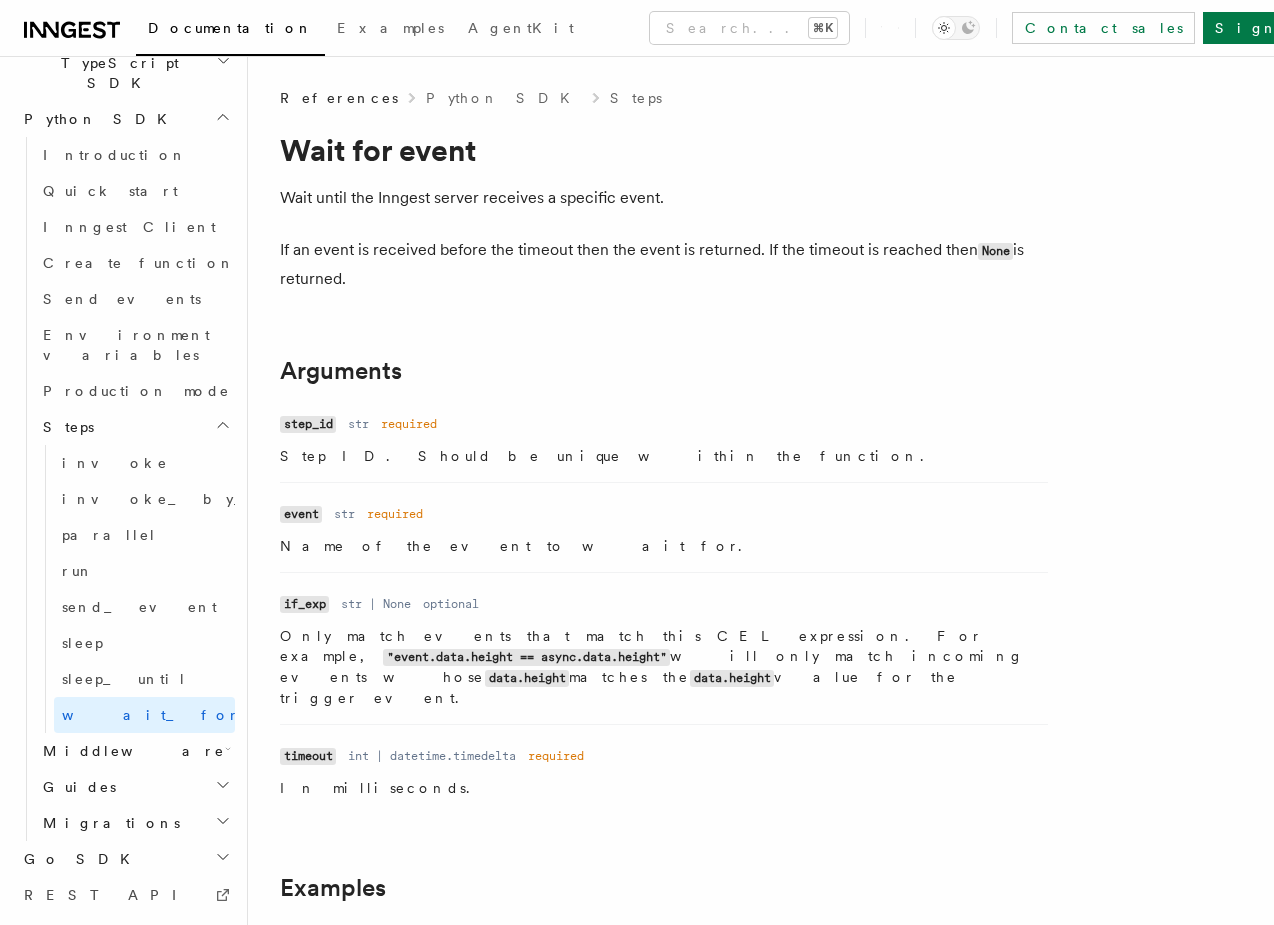 click on "Middleware" at bounding box center [130, 751] 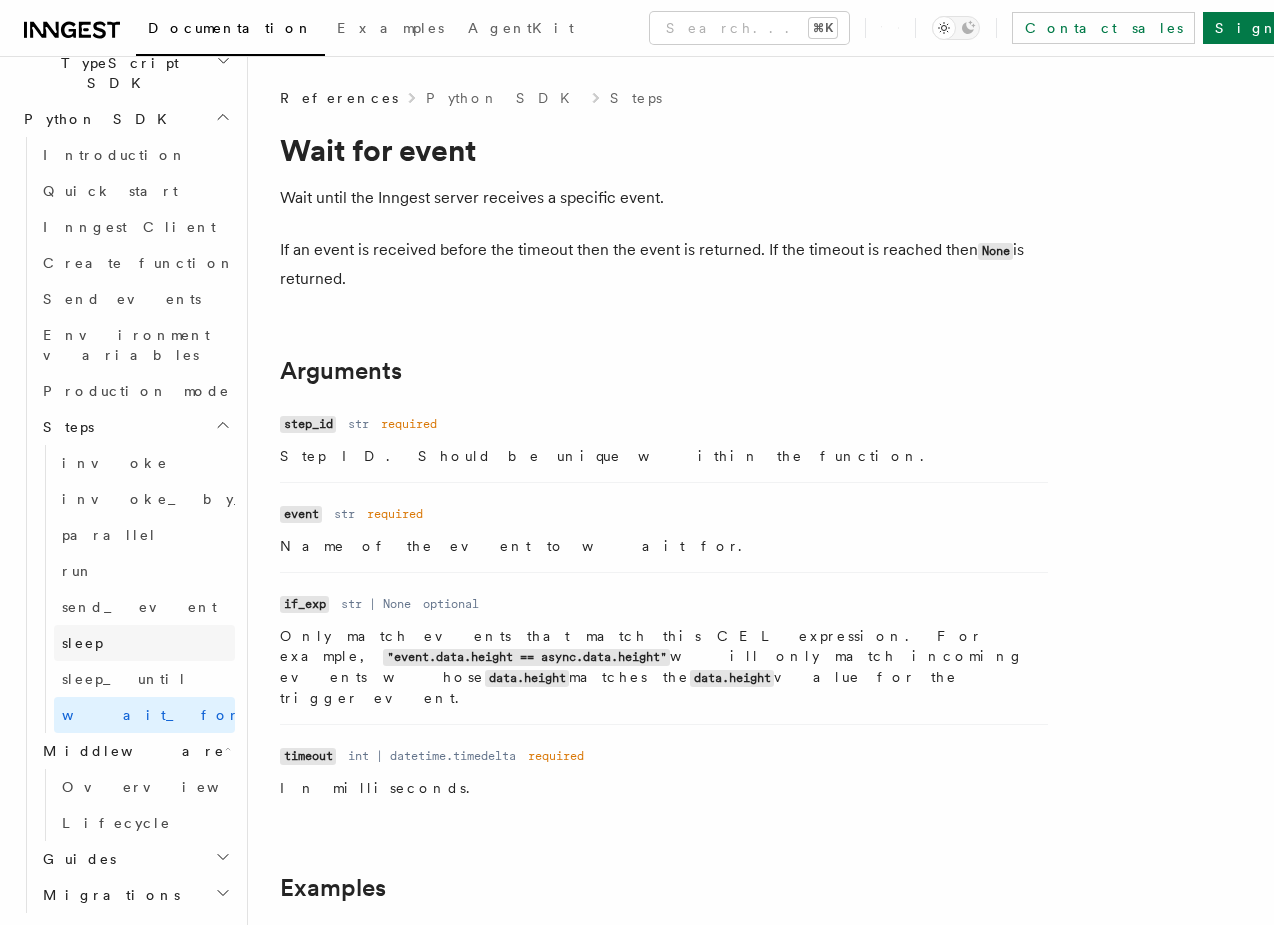 click on "sleep" at bounding box center [82, 643] 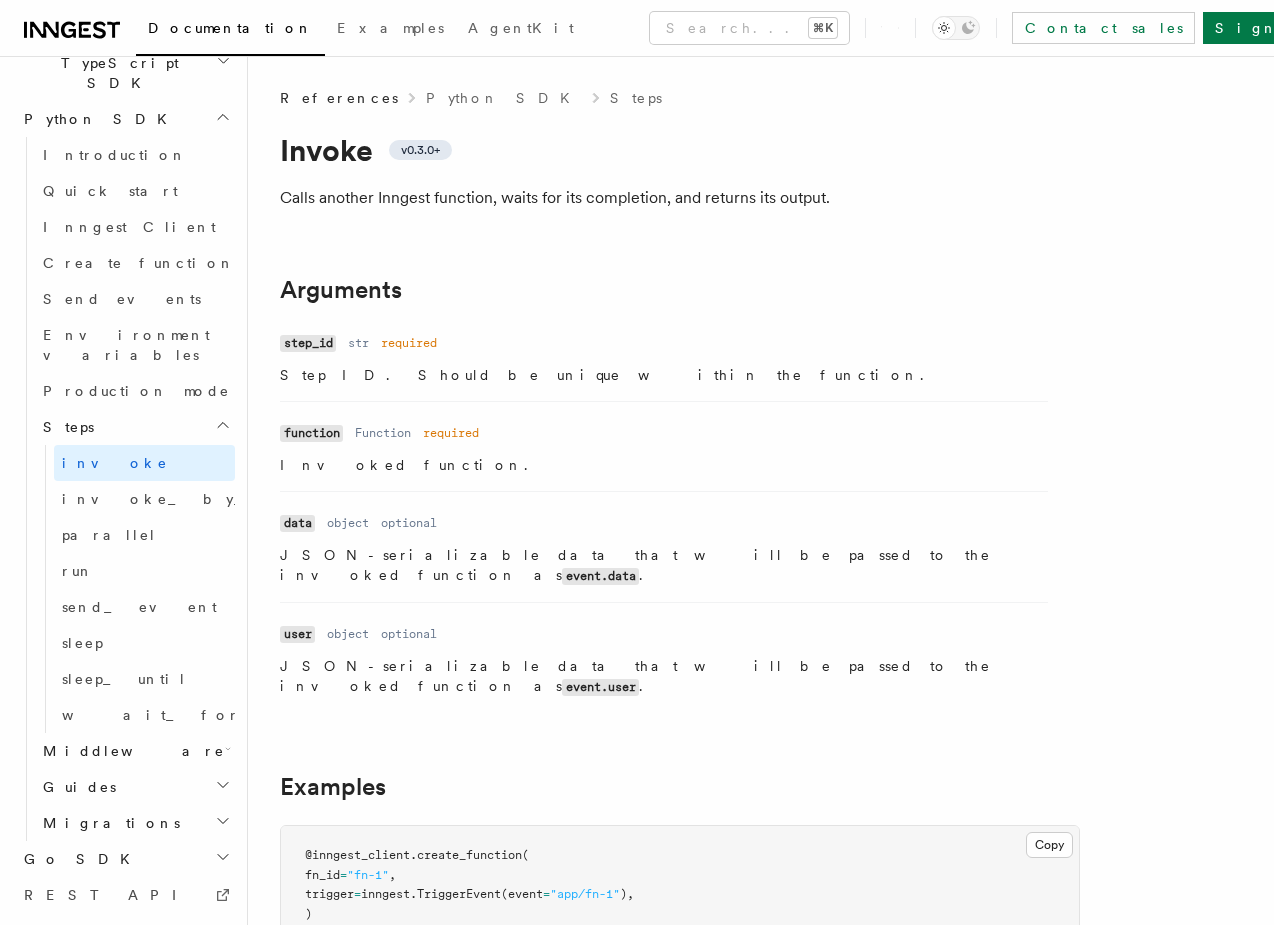 scroll, scrollTop: 1071, scrollLeft: 0, axis: vertical 